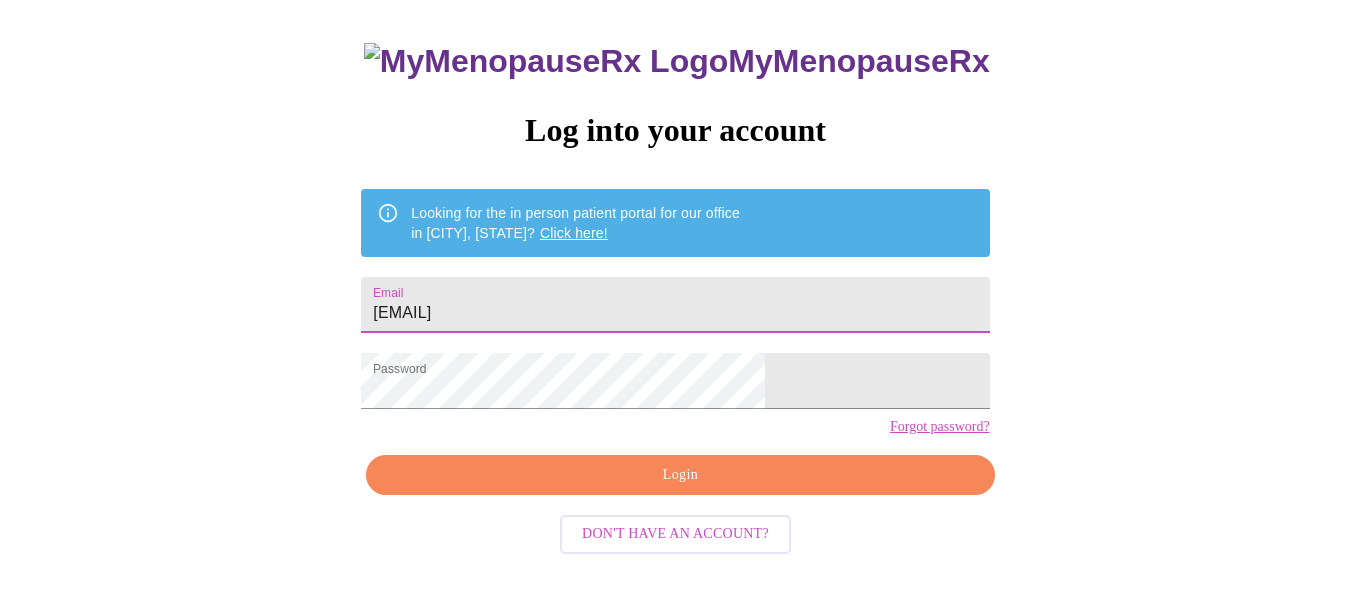 click on "Login" at bounding box center (680, 475) 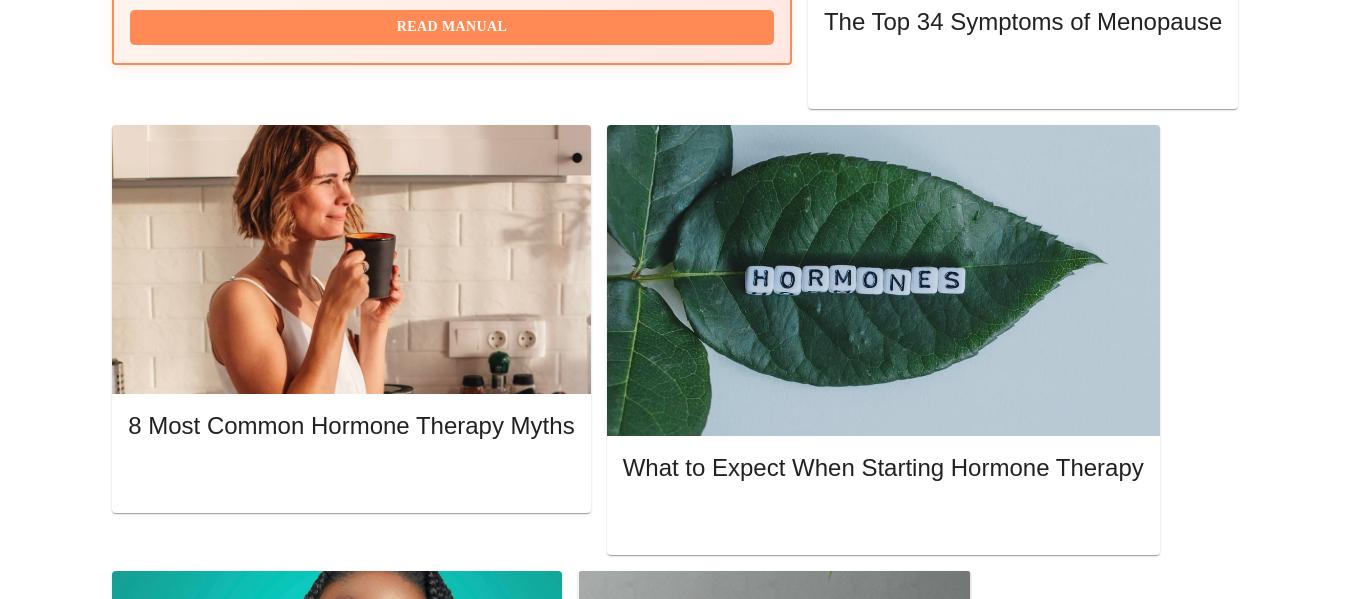 scroll, scrollTop: 893, scrollLeft: 0, axis: vertical 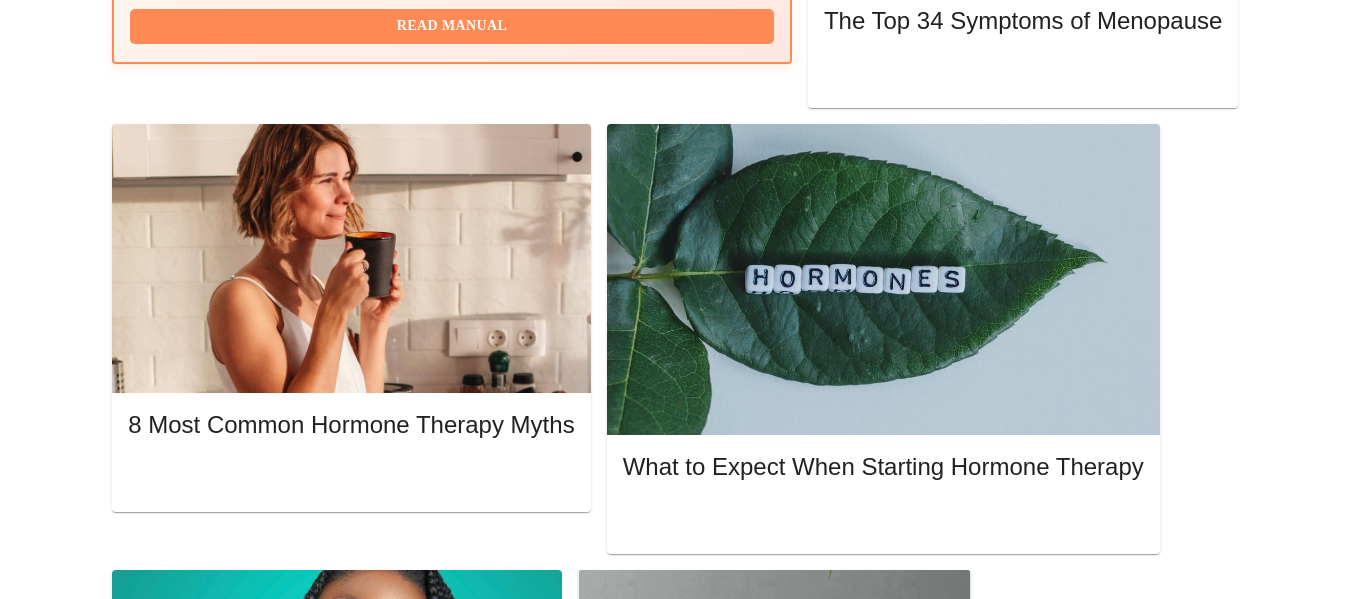 click on "Please complete your pre-assessment" at bounding box center [620, 1499] 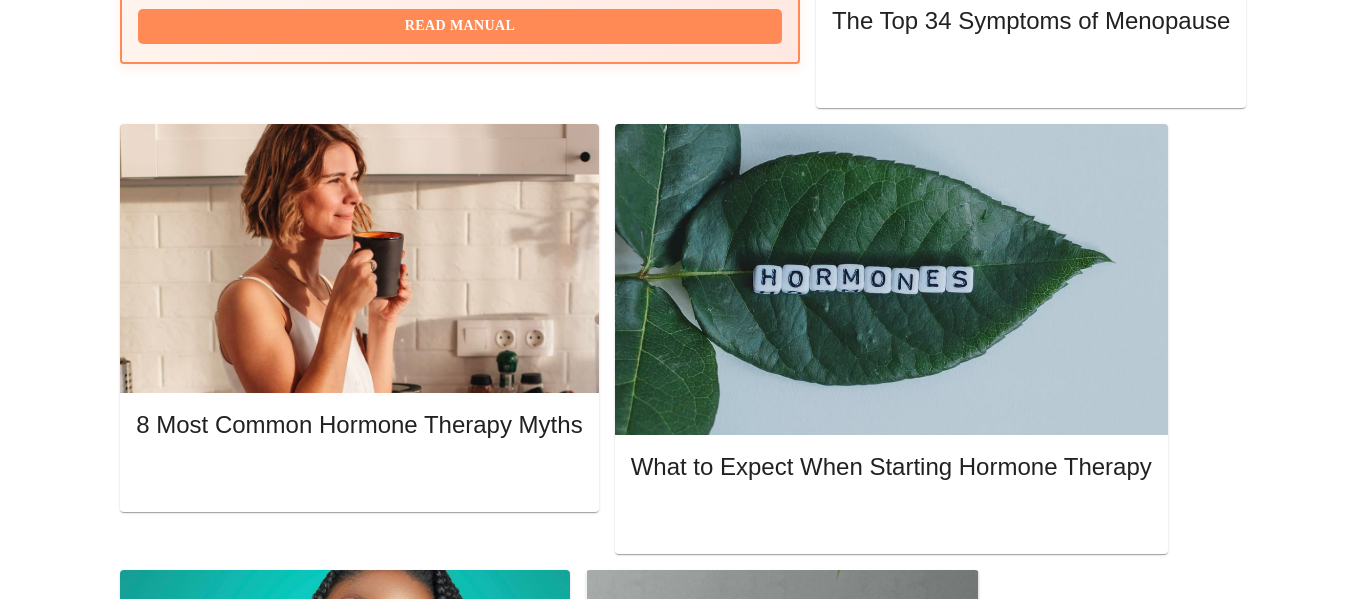 scroll, scrollTop: 0, scrollLeft: 0, axis: both 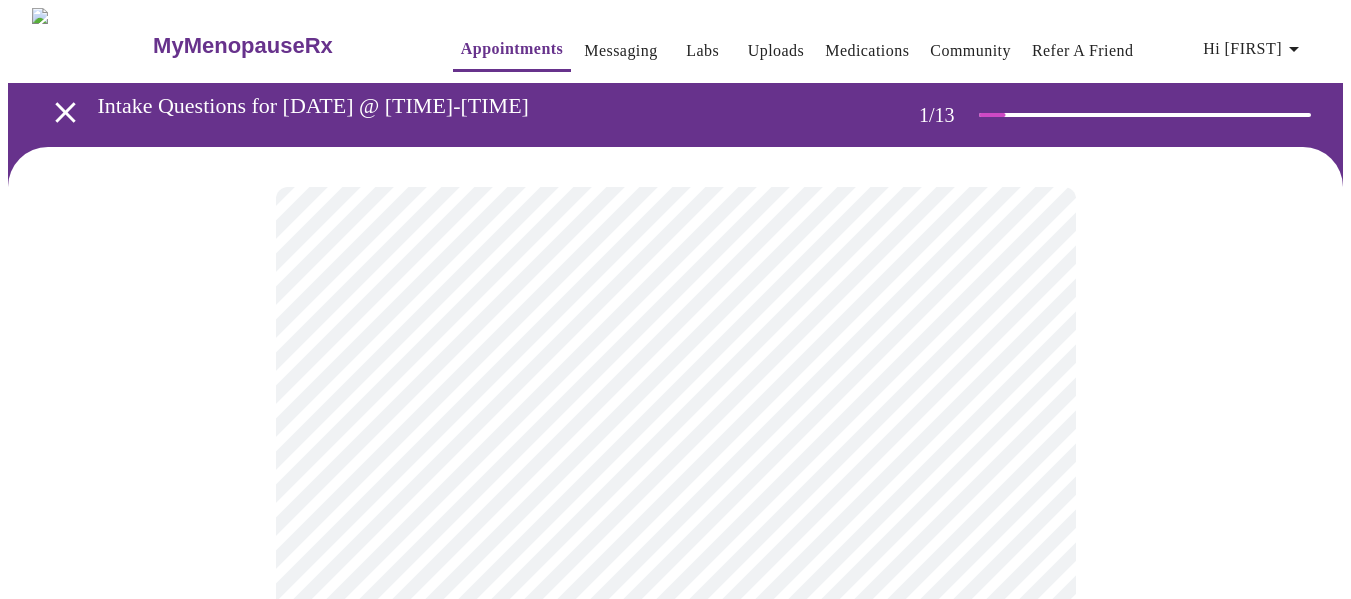 click on "MyMenopauseRx Appointments Messaging Labs Uploads Medications Community Refer a Friend Hi [FIRST]   Intake Questions for [DATE] @ [TIME]-[TIME] 1  /  13 Settings Billing Invoices Log out" at bounding box center (675, 921) 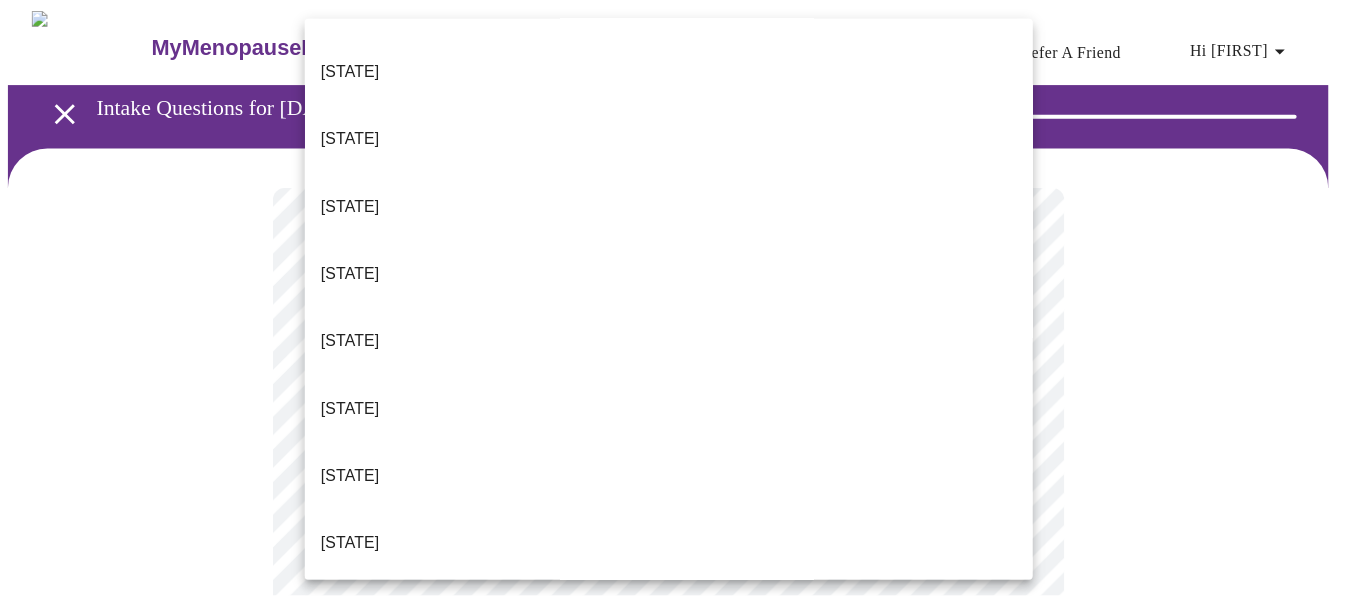 scroll, scrollTop: 195, scrollLeft: 0, axis: vertical 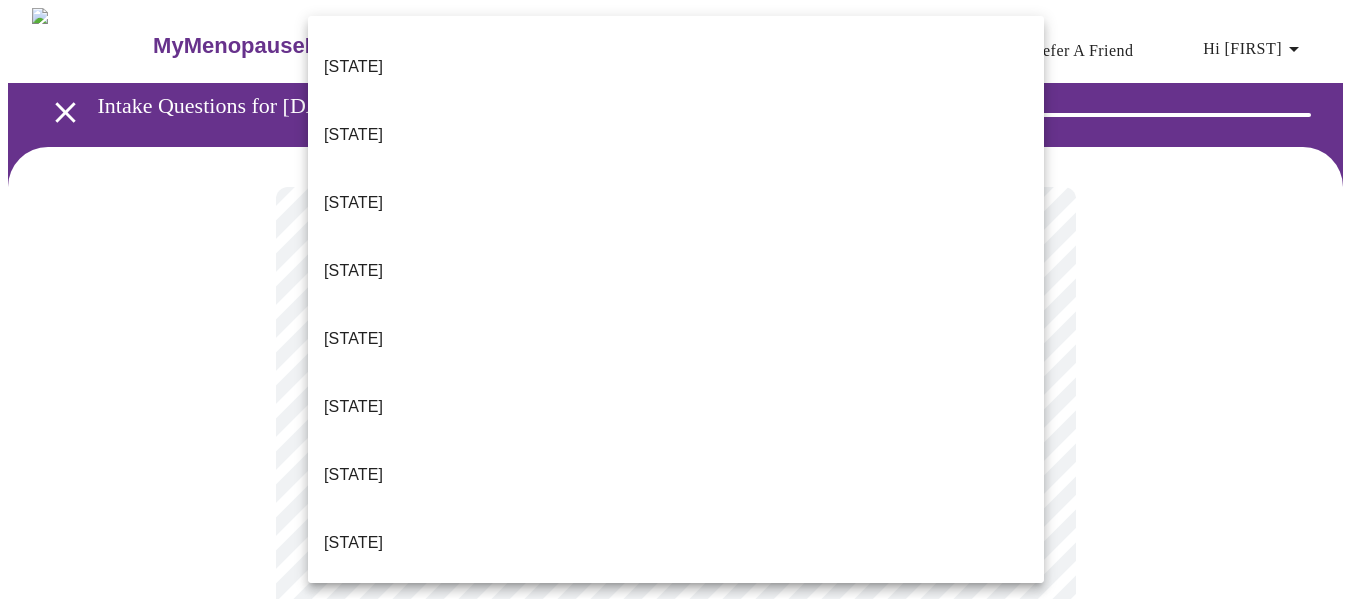 click on "[STATE]" at bounding box center [676, 679] 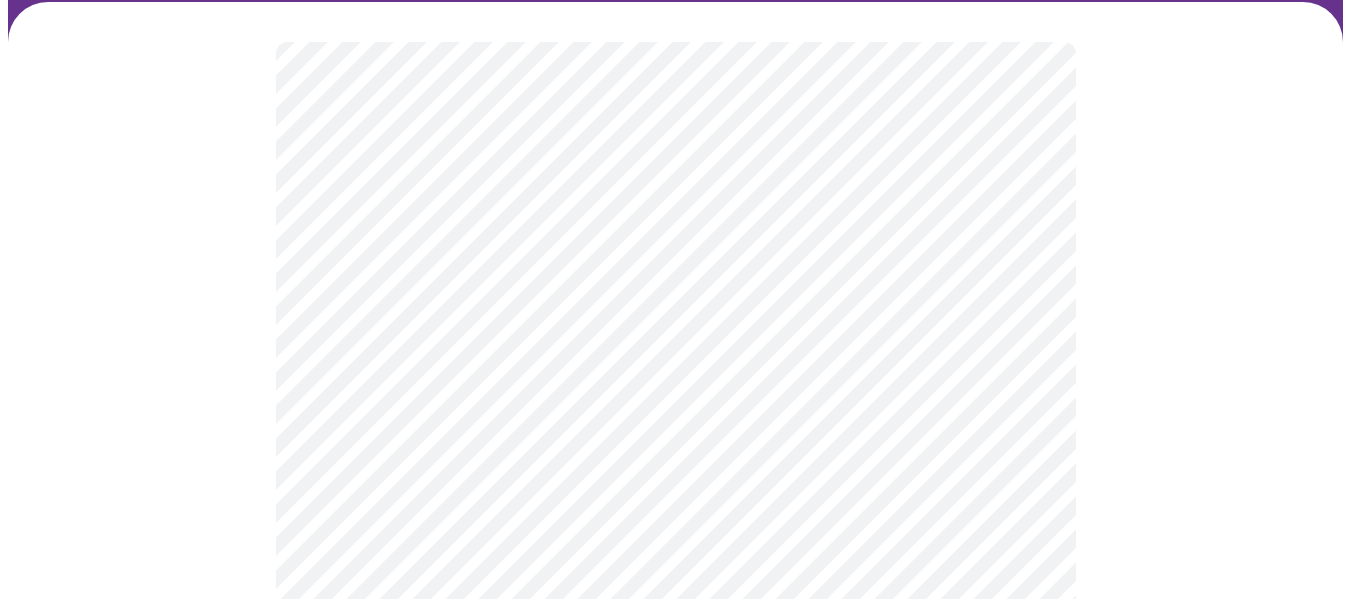 scroll, scrollTop: 147, scrollLeft: 0, axis: vertical 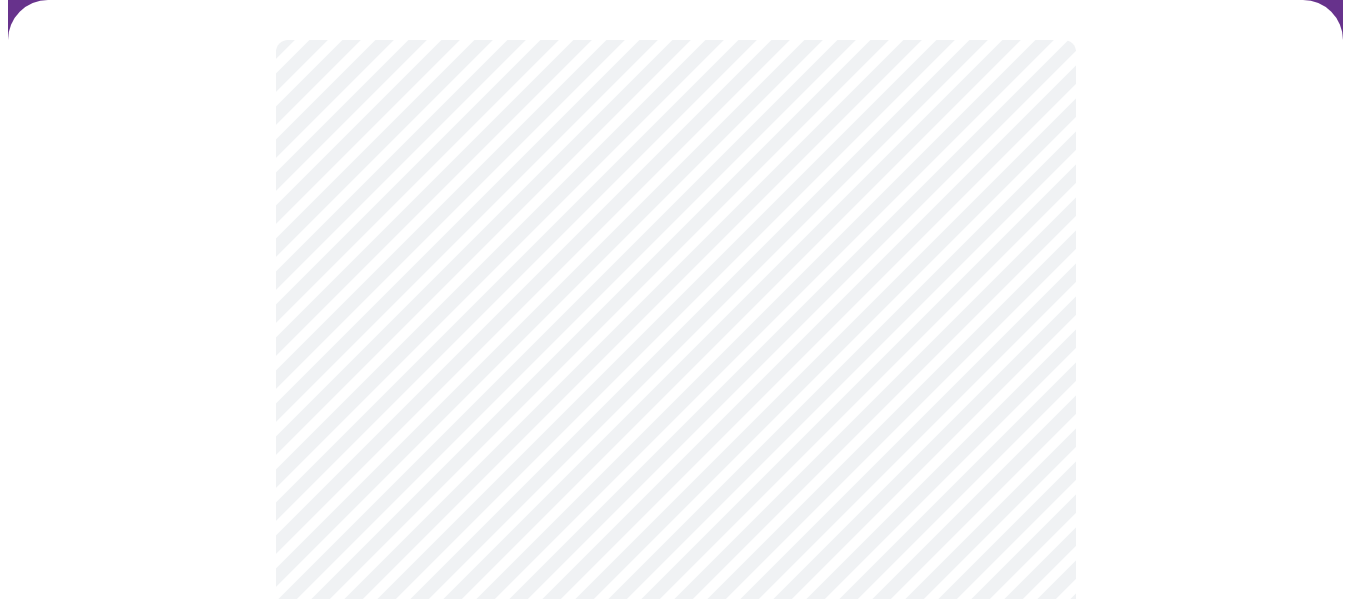 click on "MyMenopauseRx Appointments Messaging Labs Uploads Medications Community Refer a Friend Hi [FIRST]   Intake Questions for [DATE] @ [TIME]-[TIME] 1  /  13 Settings Billing Invoices Log out" at bounding box center (675, 768) 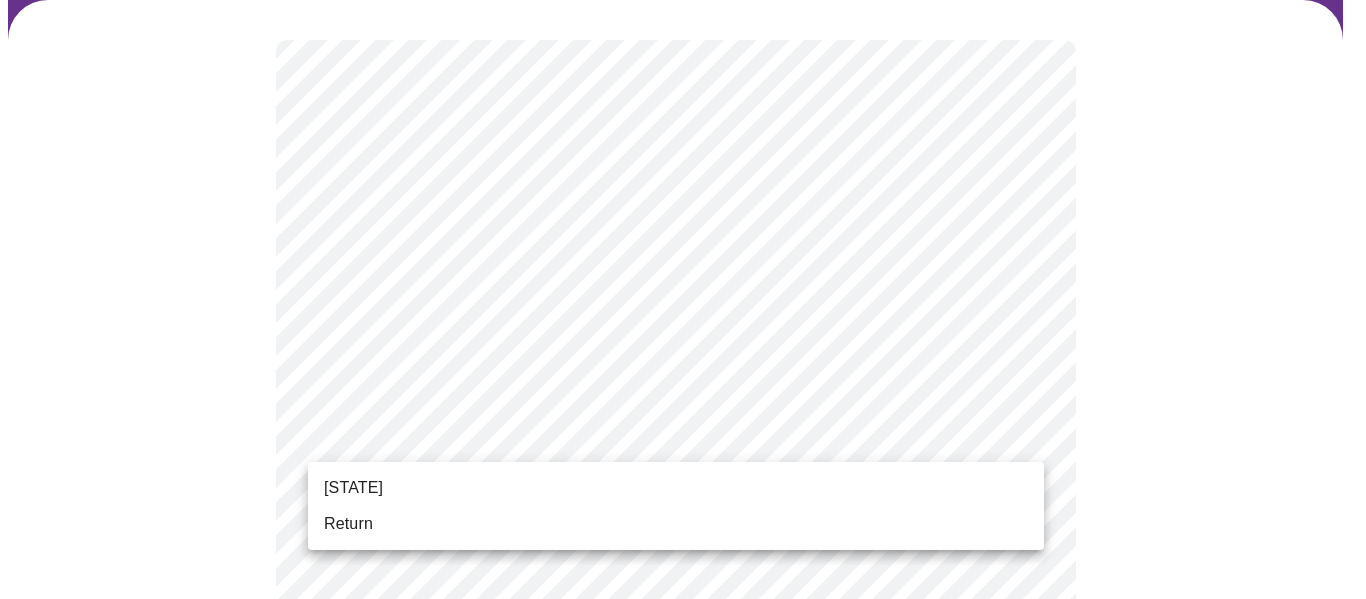 click on "Return" at bounding box center [676, 524] 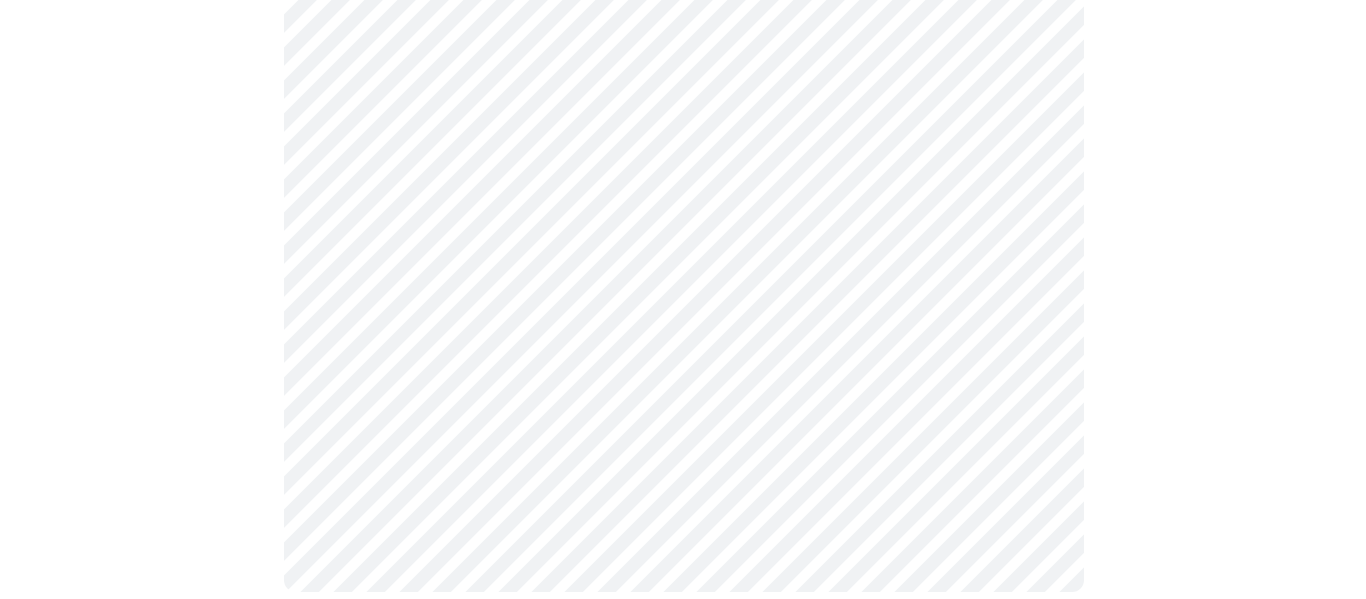scroll, scrollTop: 0, scrollLeft: 0, axis: both 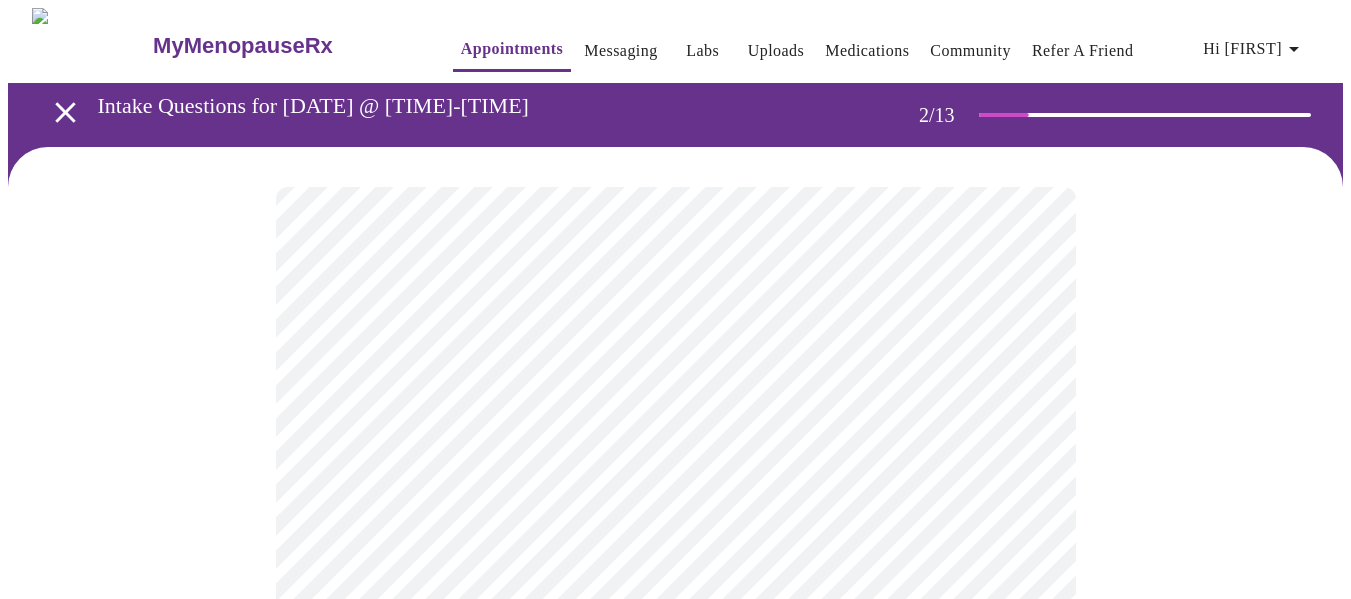 click on "MyMenopauseRx Appointments Messaging Labs Uploads Medications Community Refer a Friend Hi [FIRST]   Intake Questions for [DATE] @ [TIME]-[TIME] 2  /  13 Settings Billing Invoices Log out" at bounding box center (675, 609) 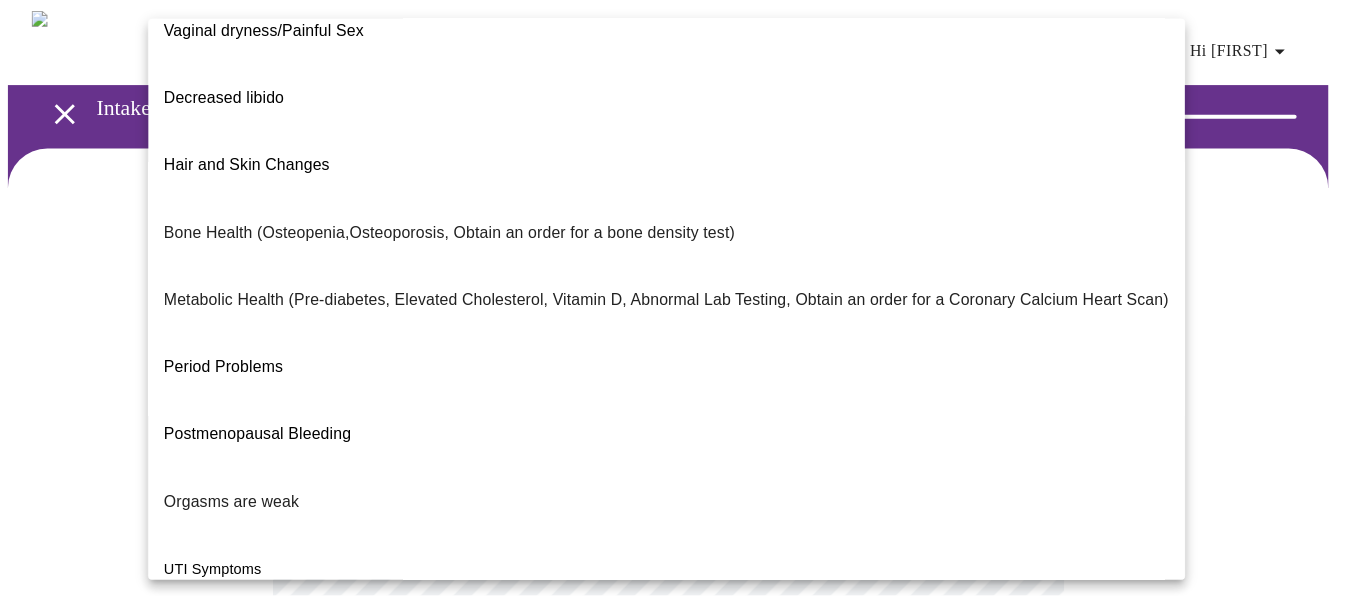 scroll, scrollTop: 437, scrollLeft: 0, axis: vertical 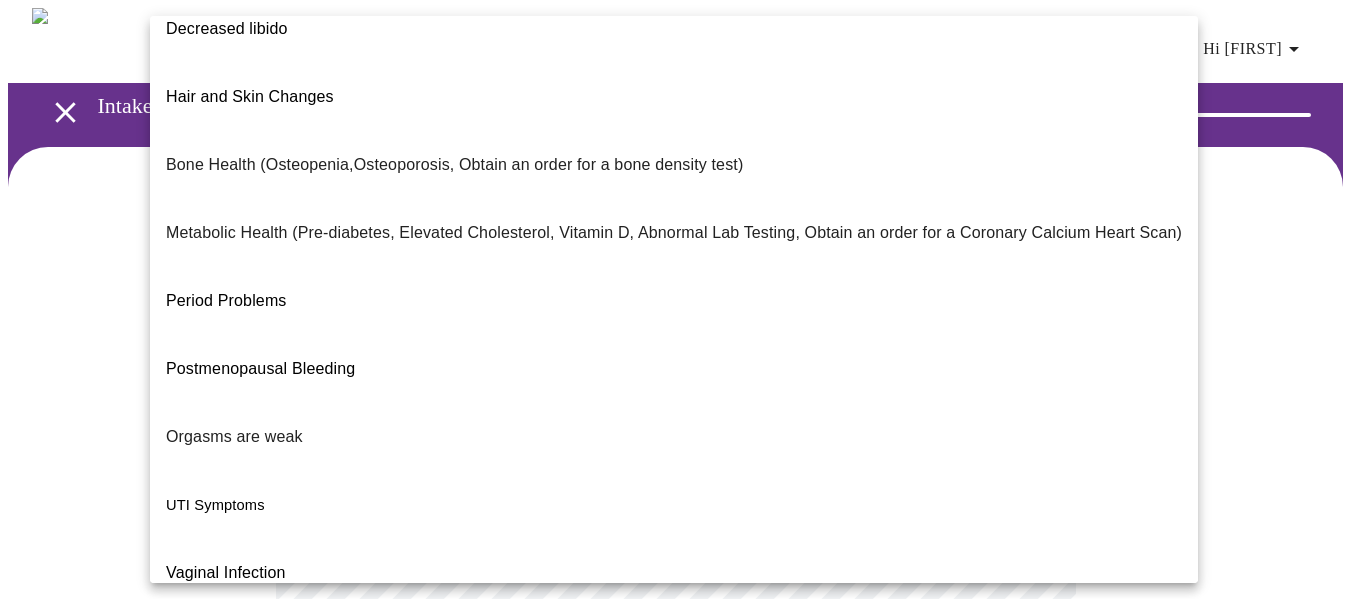 click on "I feel great - just need a refill." at bounding box center (271, 777) 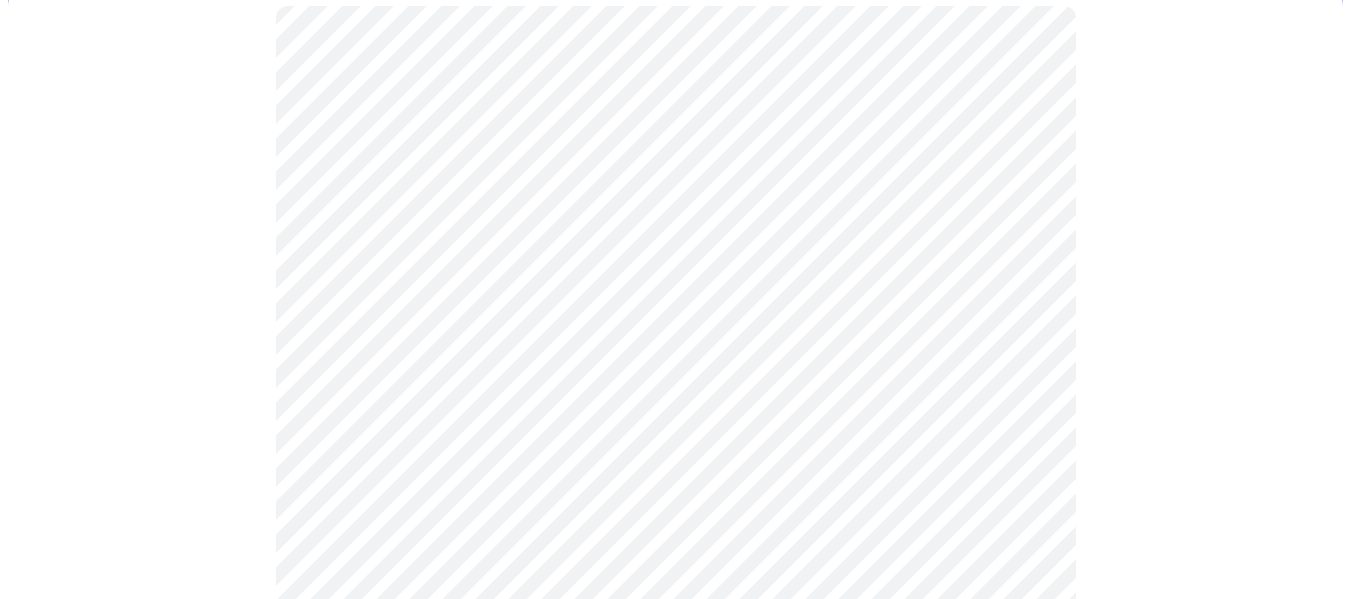 scroll, scrollTop: 138, scrollLeft: 0, axis: vertical 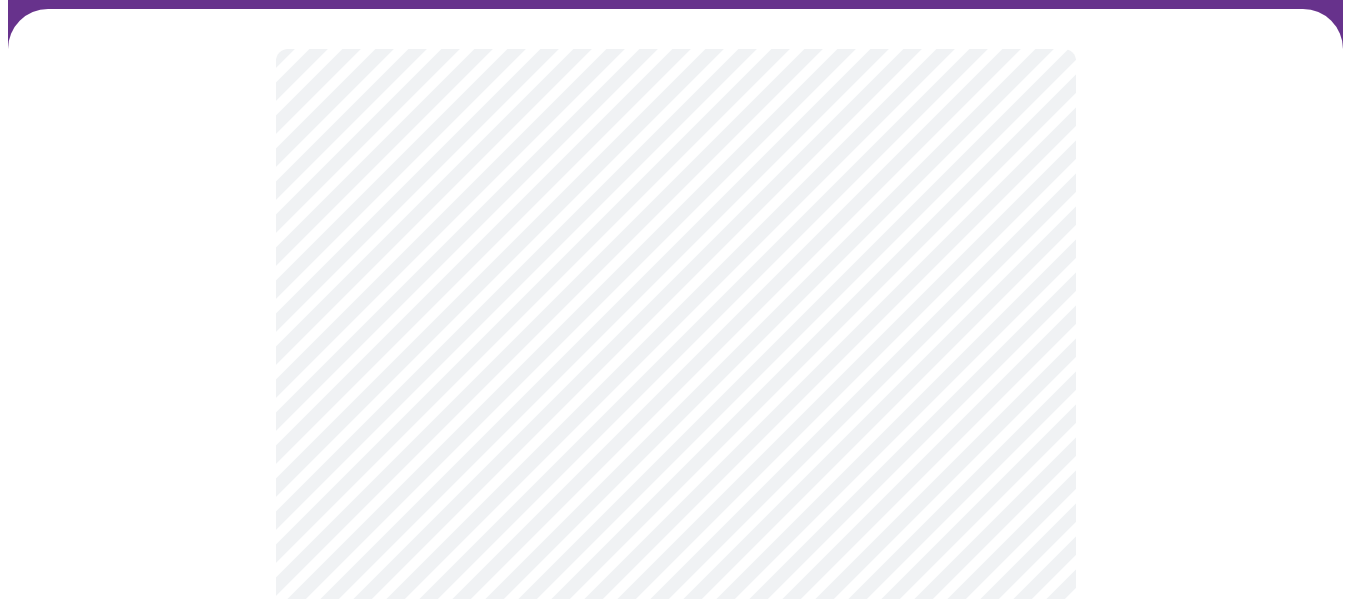 click on "MyMenopauseRx Appointments Messaging Labs Uploads Medications Community Refer a Friend Hi [FIRST]   Intake Questions for [DATE] @ [TIME]-[TIME] 2  /  13 Settings Billing Invoices Log out" at bounding box center [675, 465] 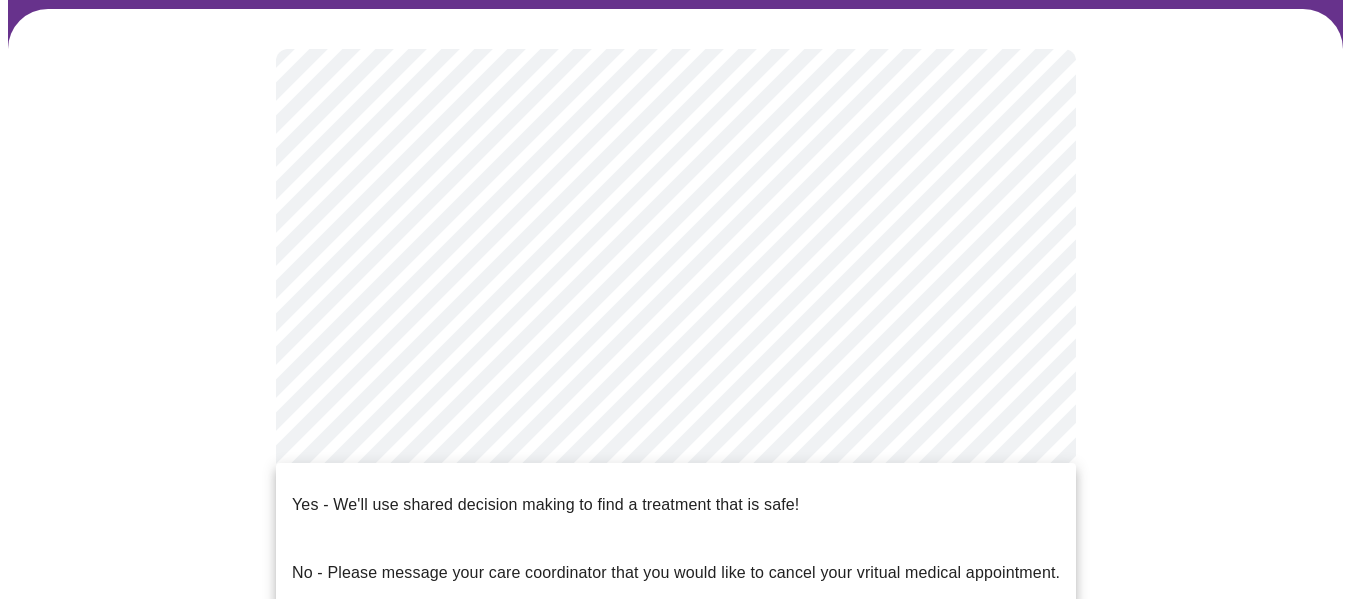 click on "Yes - We'll use shared decision making to find a treatment that is safe!" at bounding box center (676, 505) 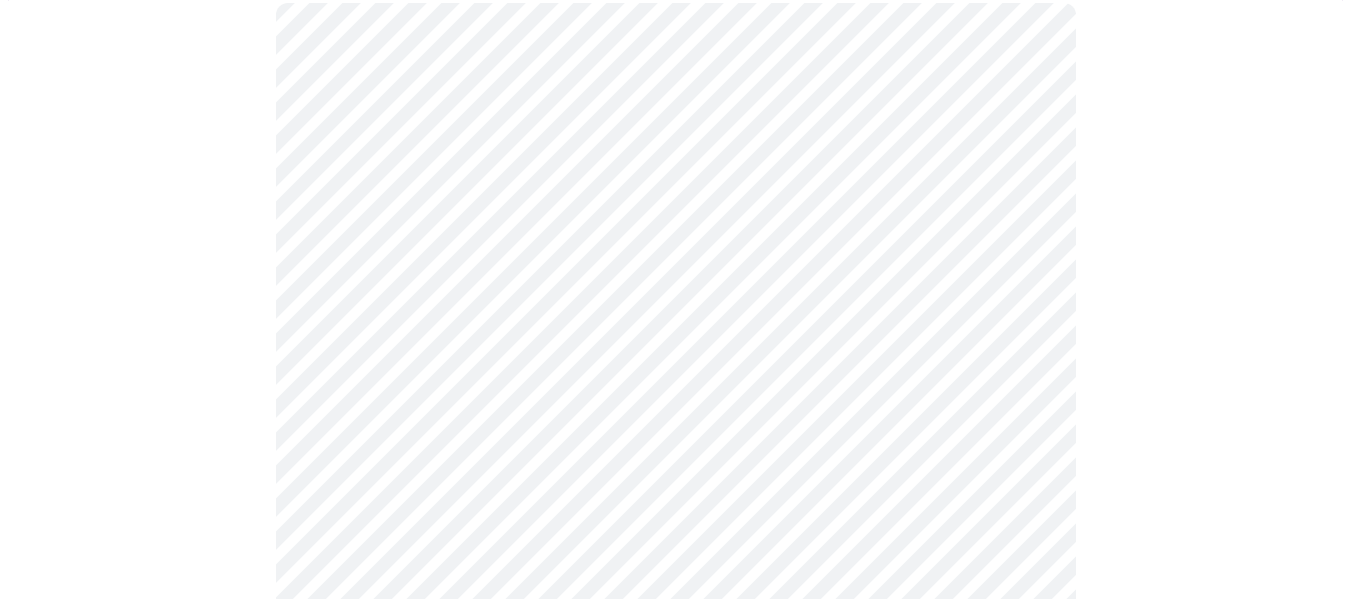 scroll, scrollTop: 187, scrollLeft: 0, axis: vertical 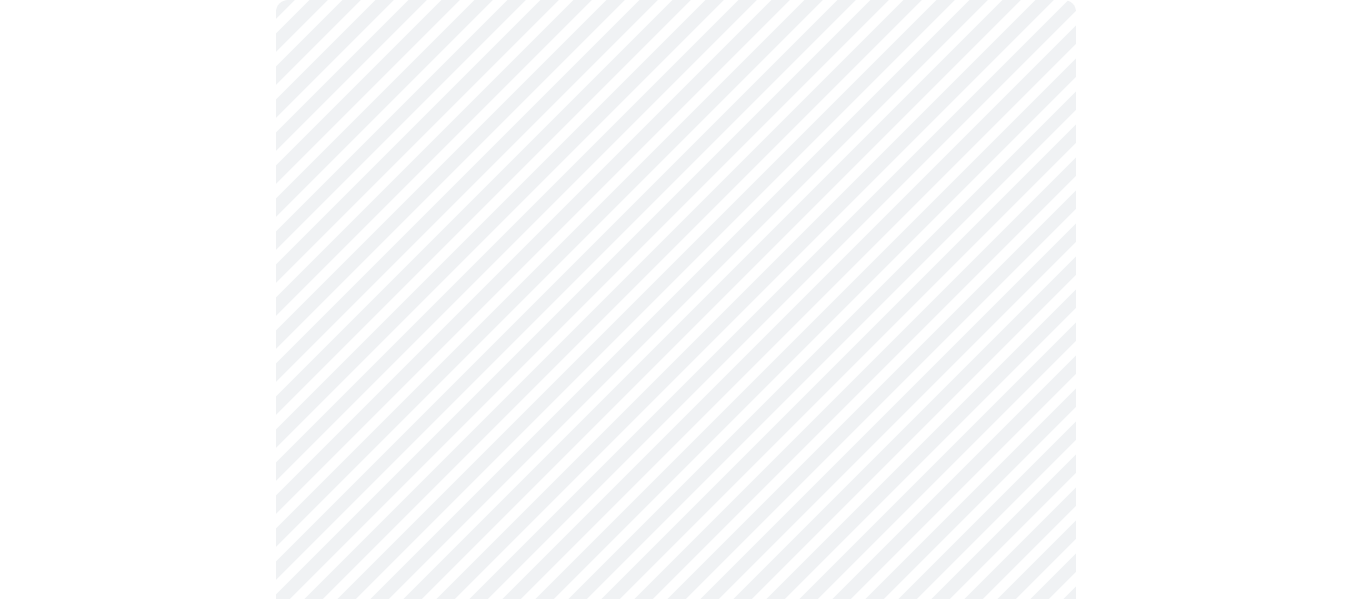 click on "MyMenopauseRx Appointments Messaging Labs Uploads Medications Community Refer a Friend Hi [FIRST]   Intake Questions for [DATE] @ [TIME]-[TIME] 3  /  13 Settings Billing Invoices Log out" at bounding box center [675, 1172] 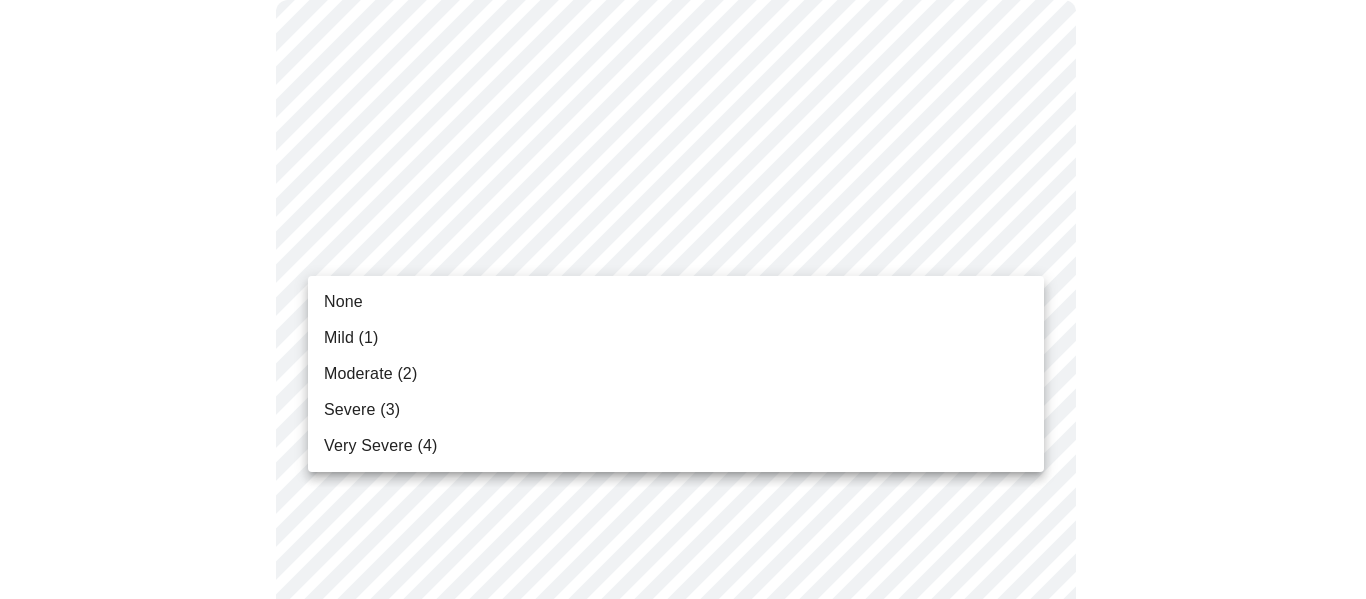 click on "None" at bounding box center (676, 302) 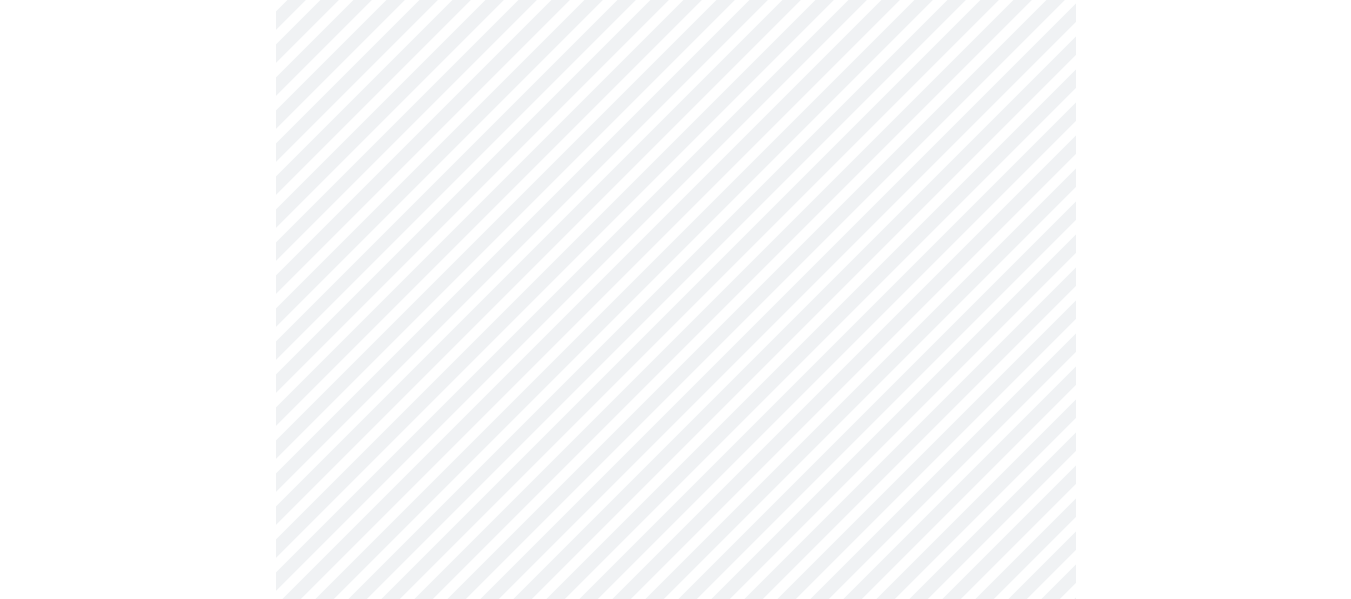 scroll, scrollTop: 277, scrollLeft: 0, axis: vertical 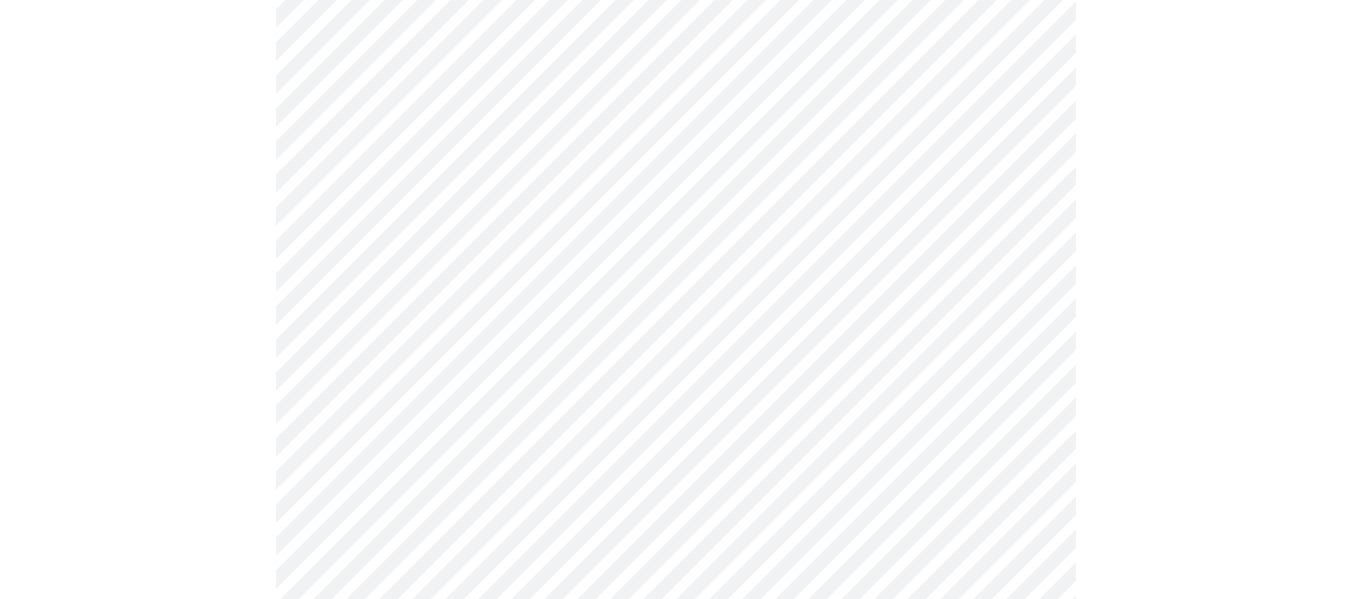 click on "MyMenopauseRx Appointments Messaging Labs Uploads Medications Community Refer a Friend Hi [FIRST]   Intake Questions for [DATE] @ [TIME]-[TIME] 3  /  13 Settings Billing Invoices Log out" at bounding box center [675, 1047] 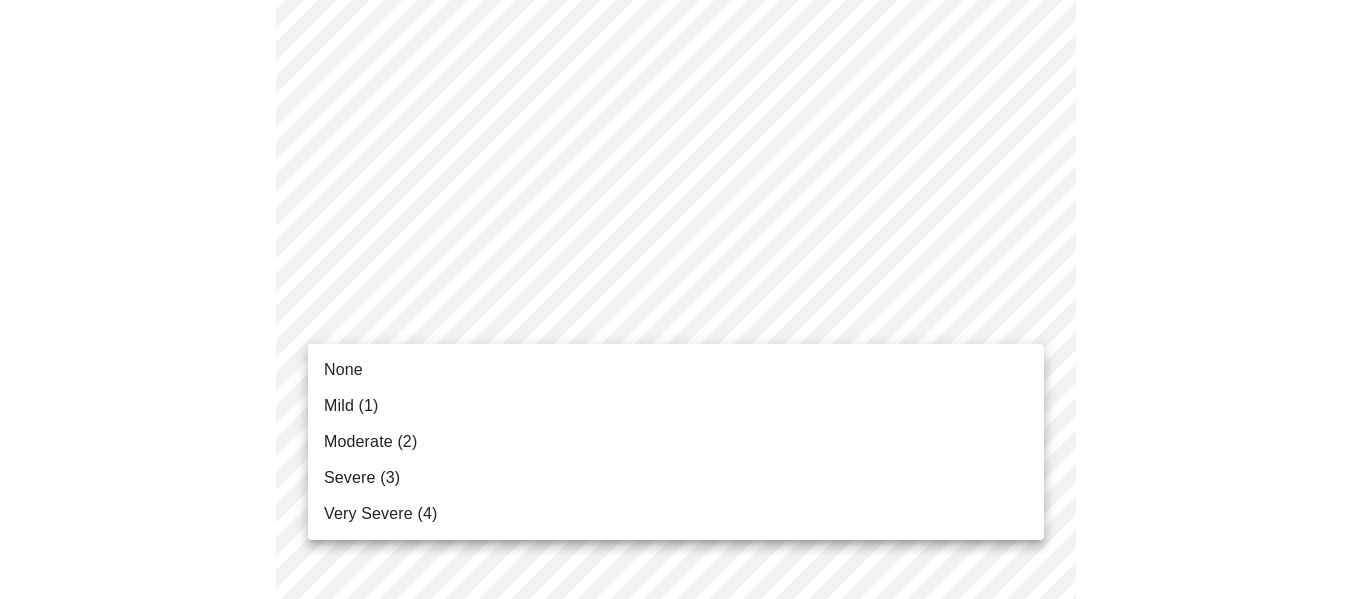 click on "Moderate (2)" at bounding box center [676, 442] 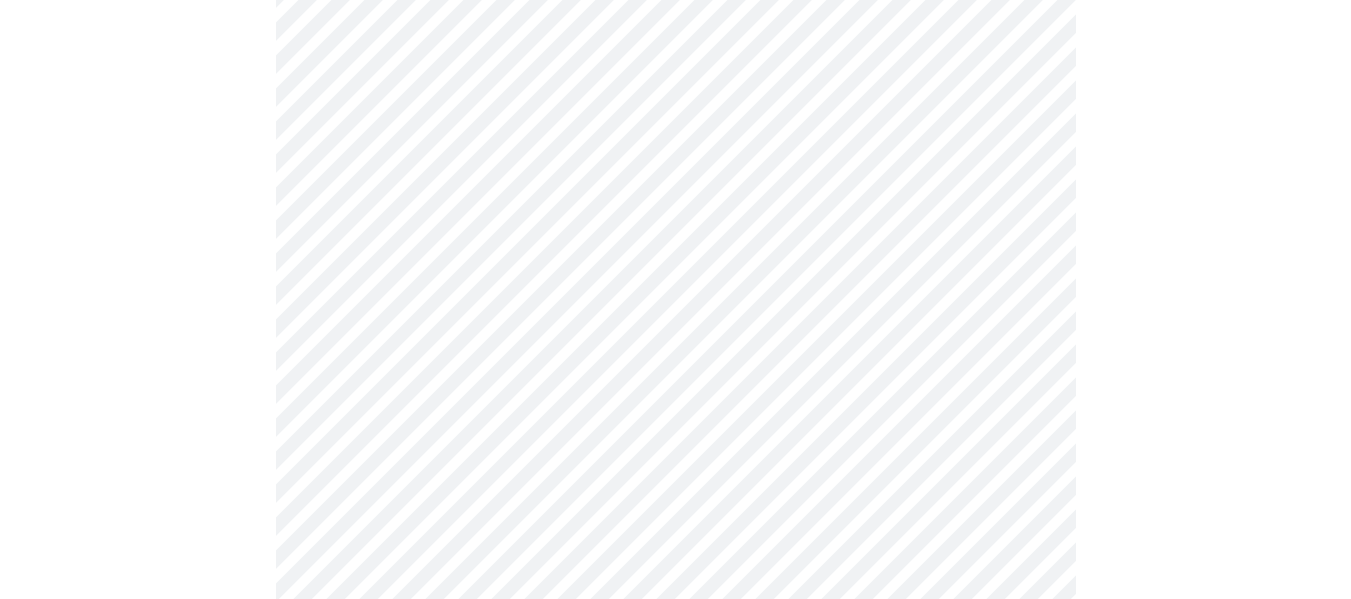 scroll, scrollTop: 423, scrollLeft: 0, axis: vertical 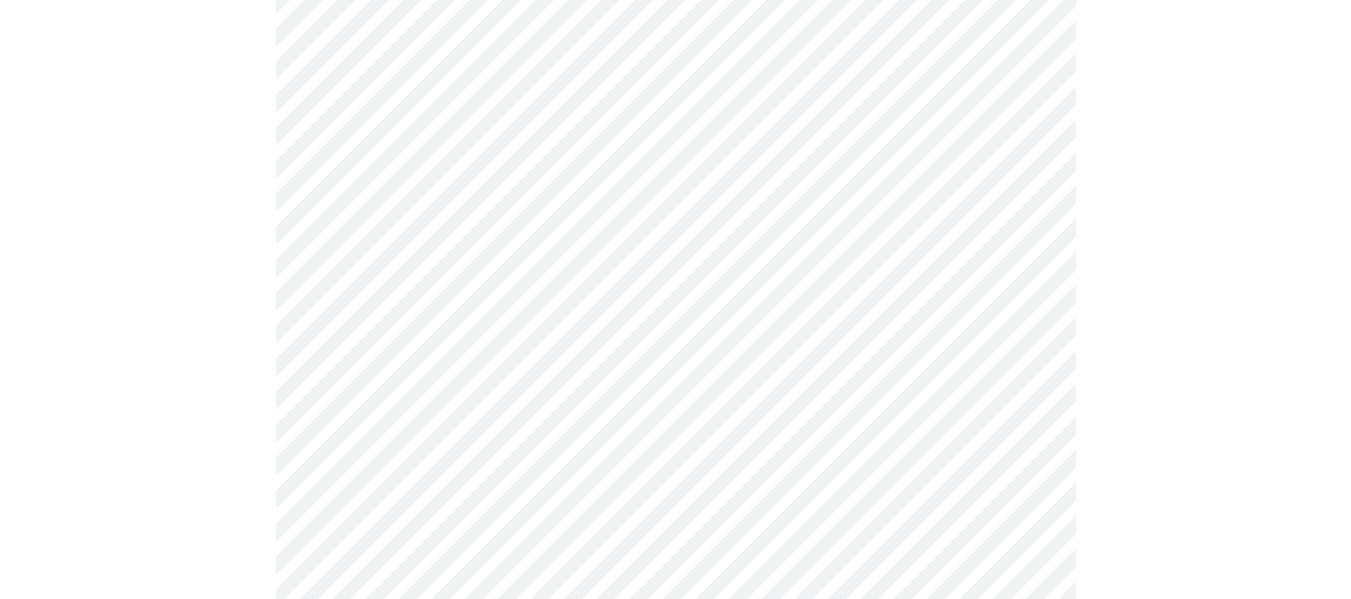 click on "MyMenopauseRx Appointments Messaging Labs Uploads Medications Community Refer a Friend Hi [FIRST]   Intake Questions for [DATE] @ [TIME]-[TIME] 3  /  13 Settings Billing Invoices Log out" at bounding box center (675, 887) 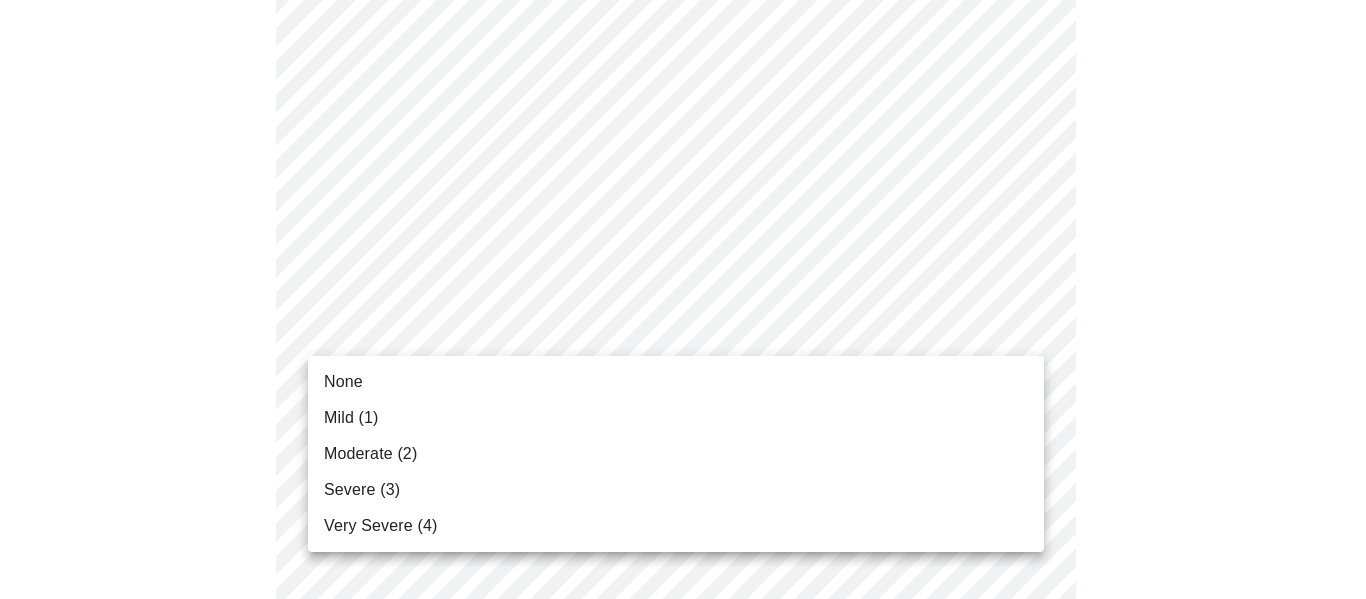 click on "Mild (1)" at bounding box center (676, 418) 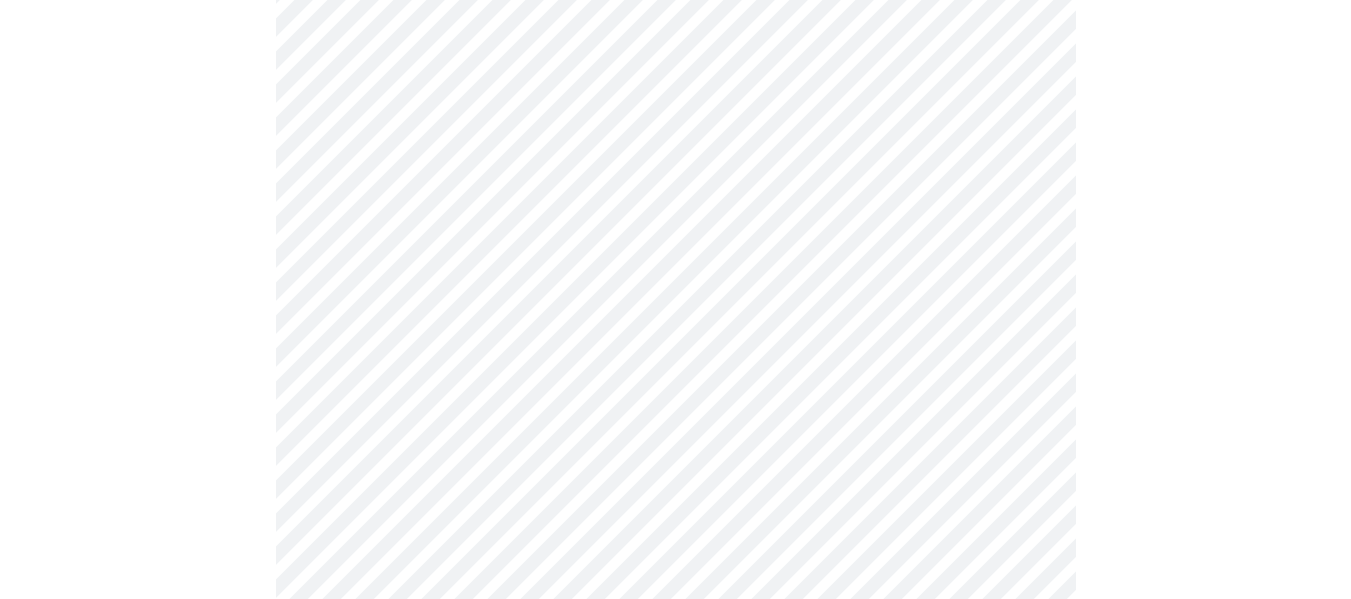 scroll, scrollTop: 570, scrollLeft: 0, axis: vertical 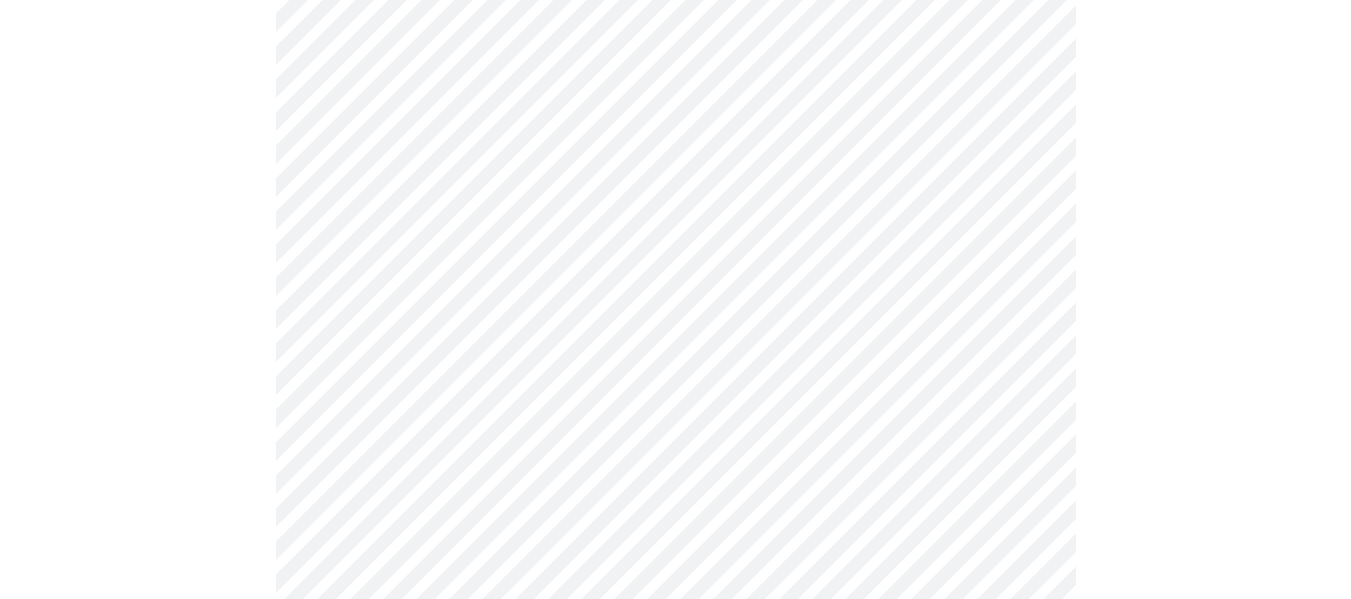 click on "MyMenopauseRx Appointments Messaging Labs Uploads Medications Community Refer a Friend Hi [FIRST]   Intake Questions for [DATE] @ [TIME]-[TIME] 3  /  13 Settings Billing Invoices Log out" at bounding box center (675, 726) 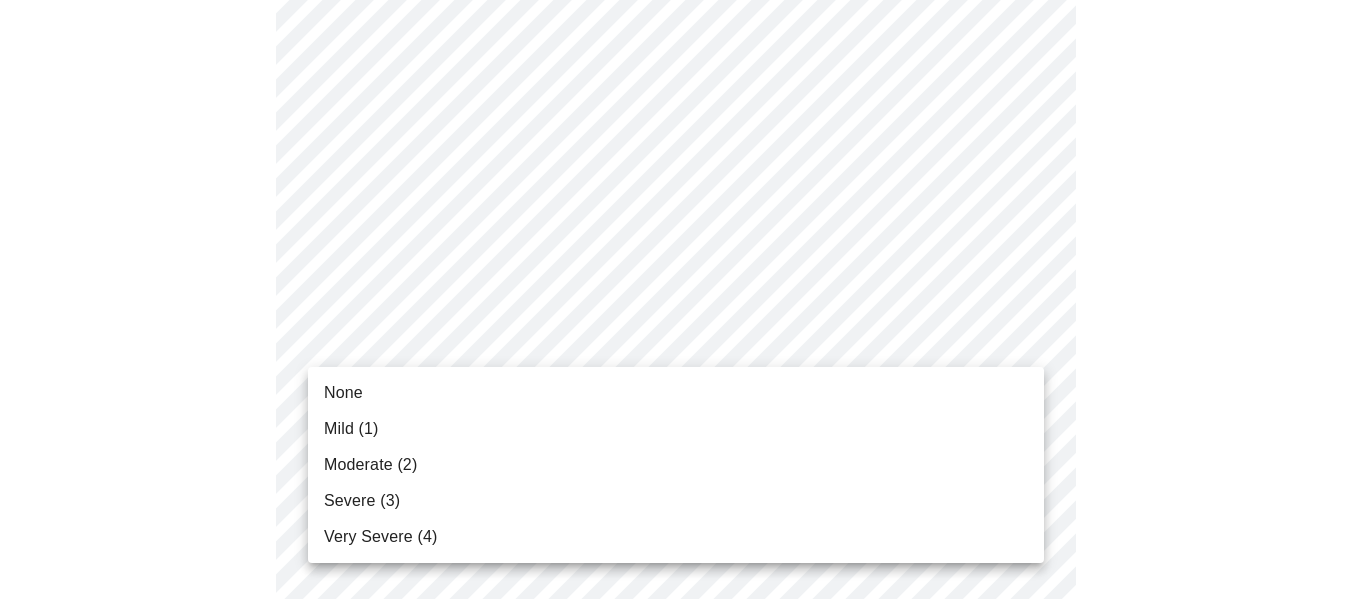 click on "None" at bounding box center [676, 393] 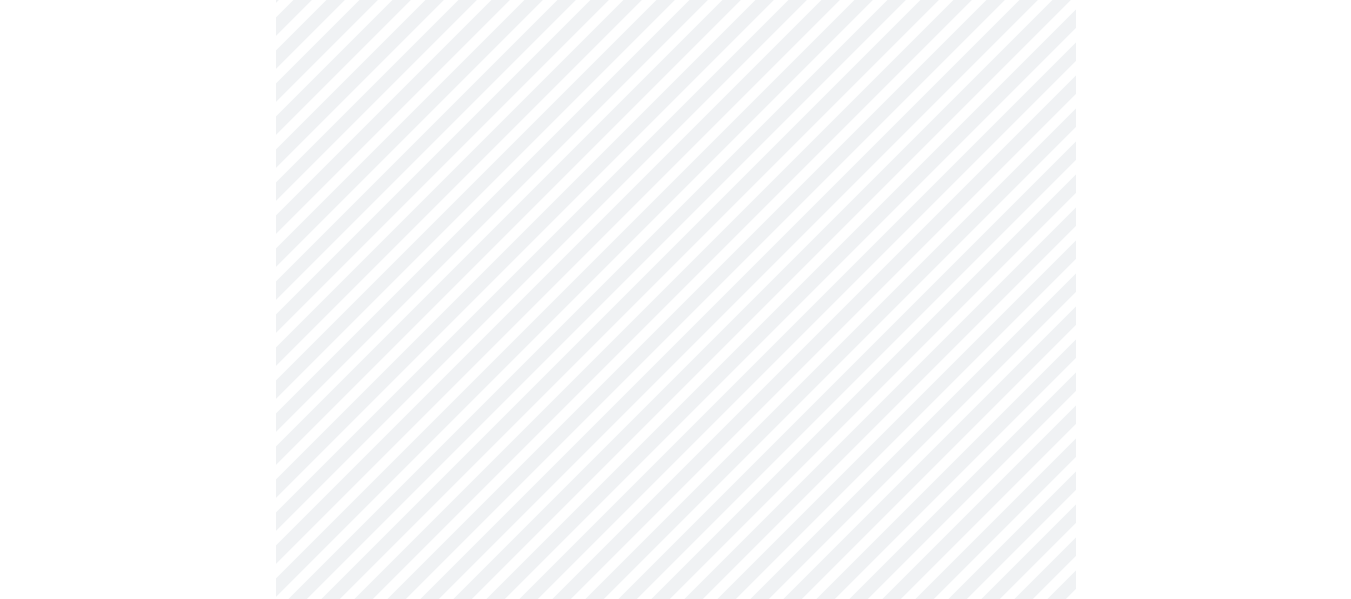 scroll, scrollTop: 702, scrollLeft: 0, axis: vertical 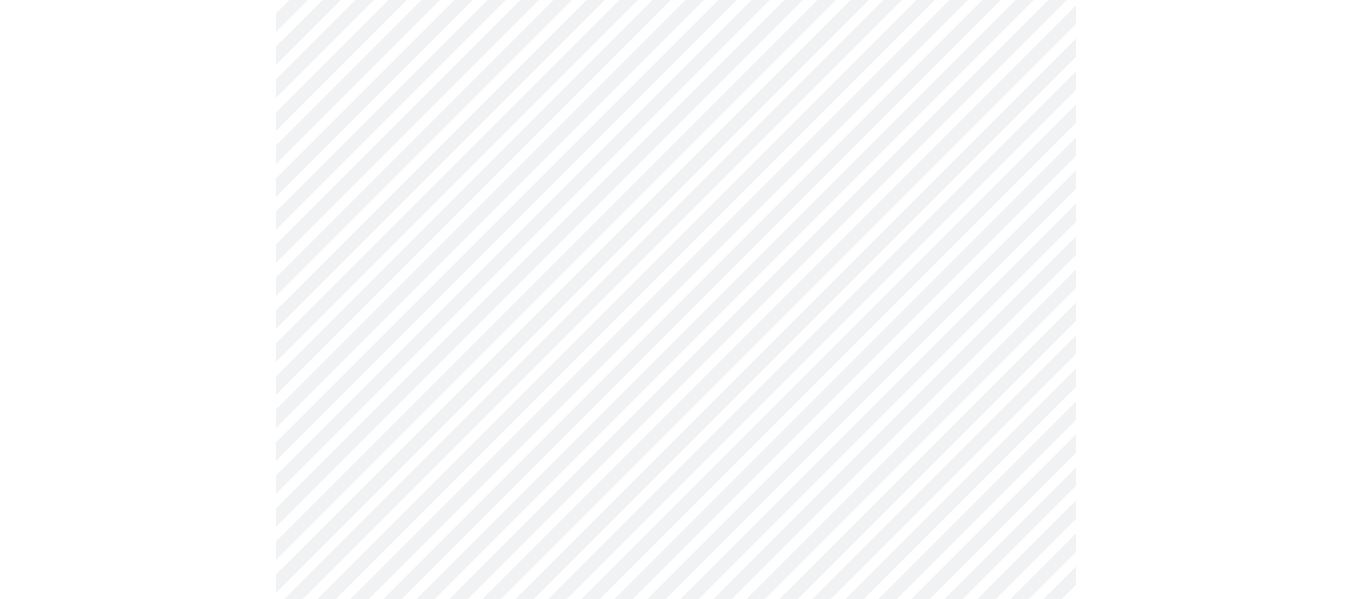 click on "MyMenopauseRx Appointments Messaging Labs Uploads Medications Community Refer a Friend Hi [FIRST]   Intake Questions for [DATE] @ [TIME]-[TIME] 3  /  13 Settings Billing Invoices Log out" at bounding box center (675, 580) 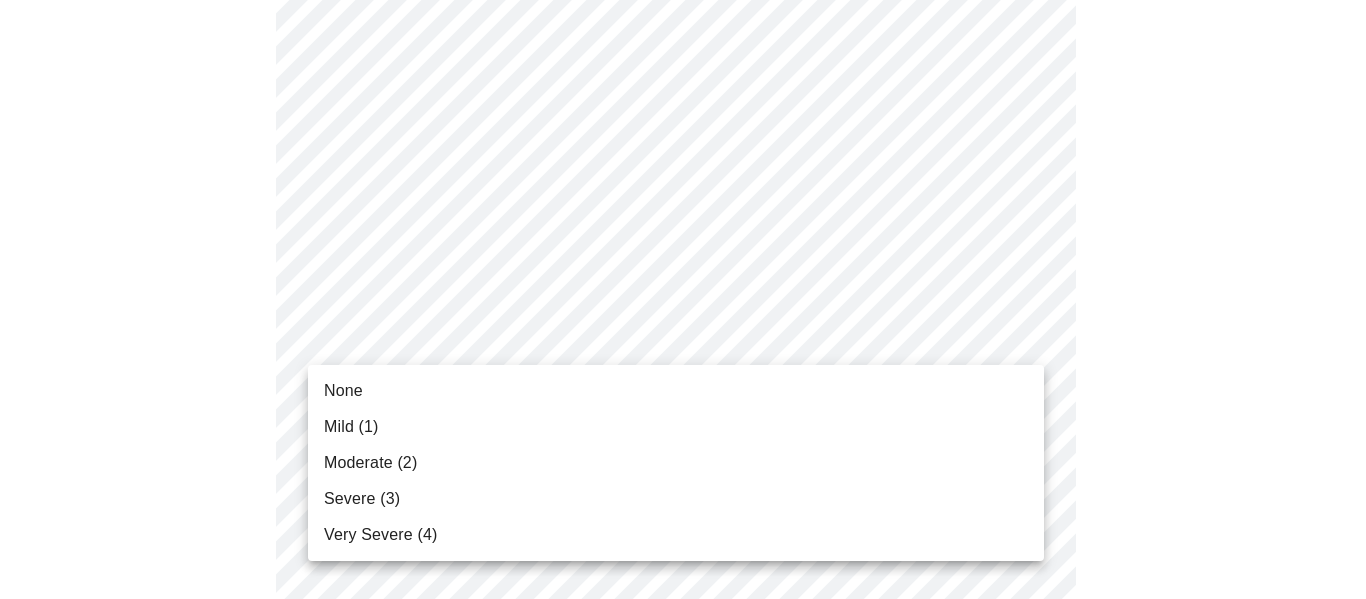 click on "None" at bounding box center [676, 391] 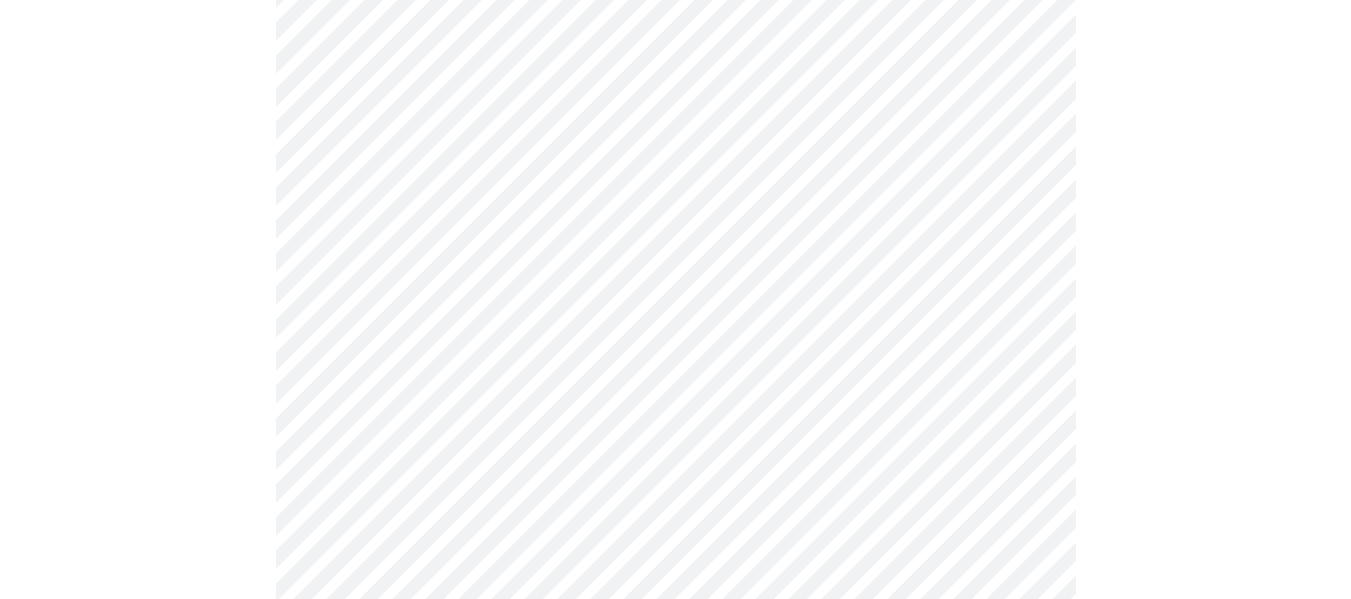 scroll, scrollTop: 827, scrollLeft: 0, axis: vertical 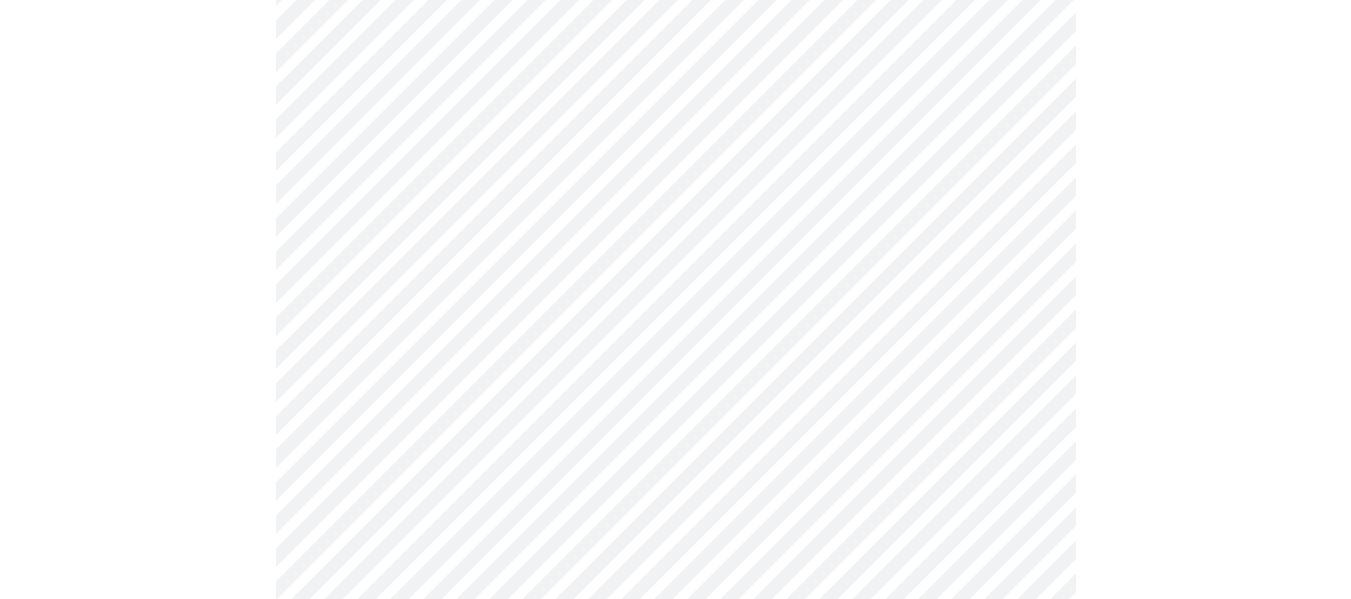 click on "MyMenopauseRx Appointments Messaging Labs Uploads Medications Community Refer a Friend Hi [FIRST]   Intake Questions for [DATE] @ [TIME]-[TIME] 3  /  13 Settings Billing Invoices Log out" at bounding box center (675, 441) 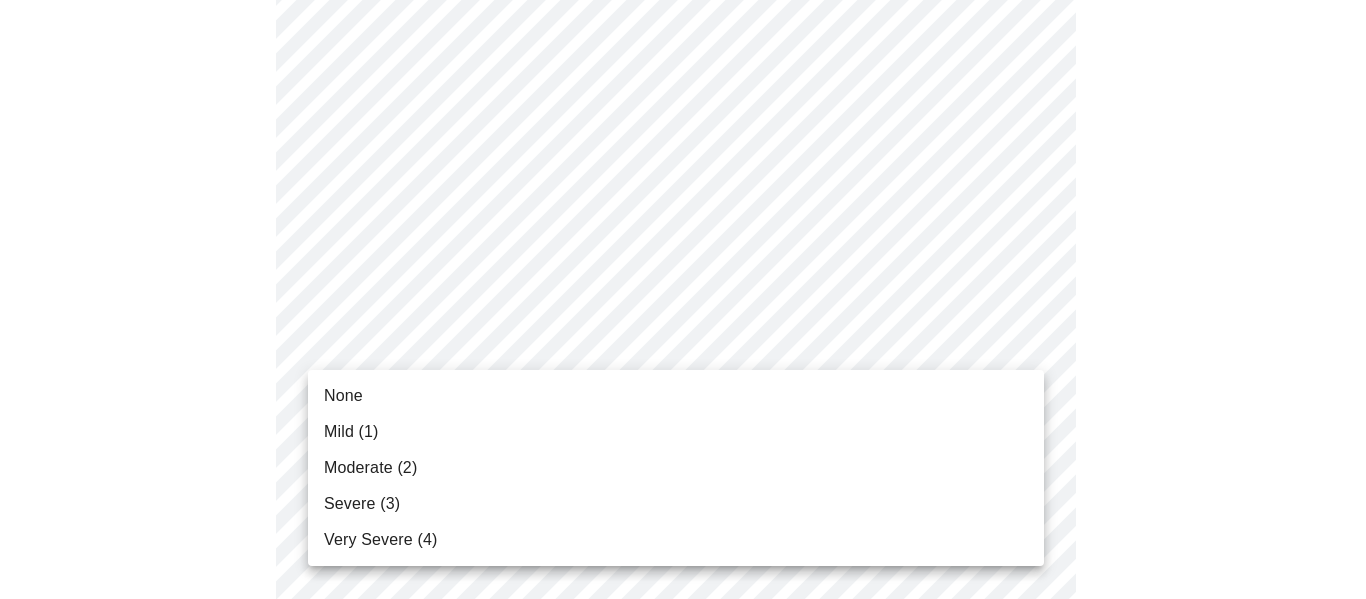 click on "None" at bounding box center [676, 396] 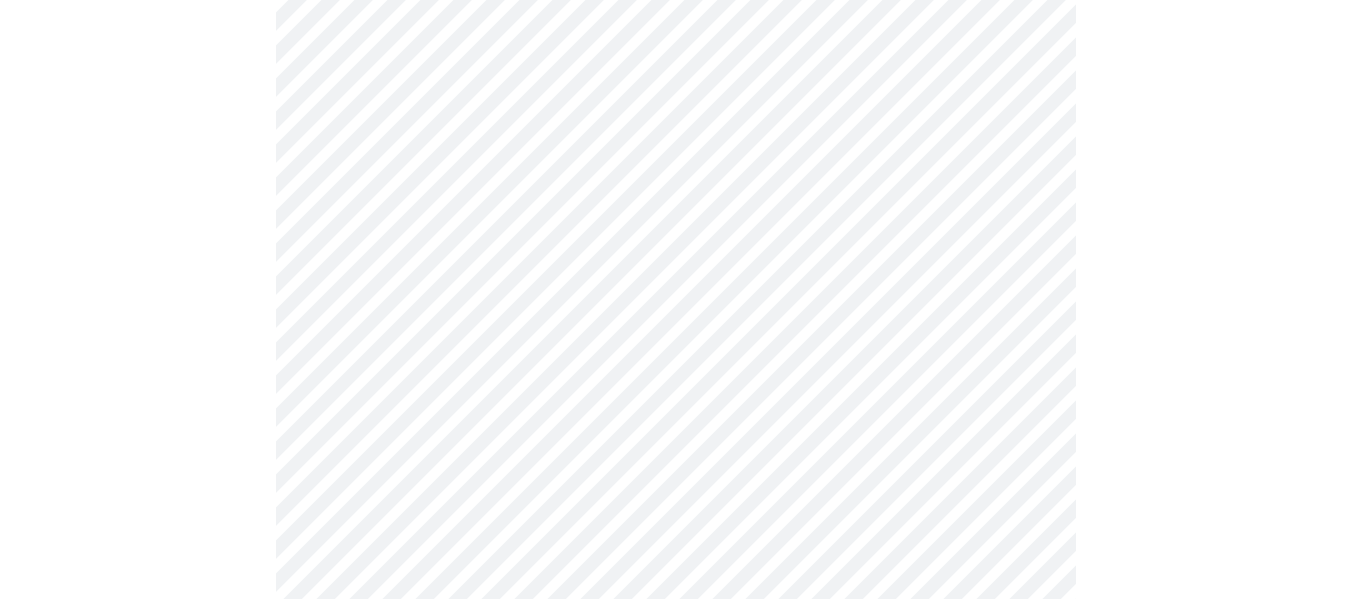 scroll, scrollTop: 968, scrollLeft: 0, axis: vertical 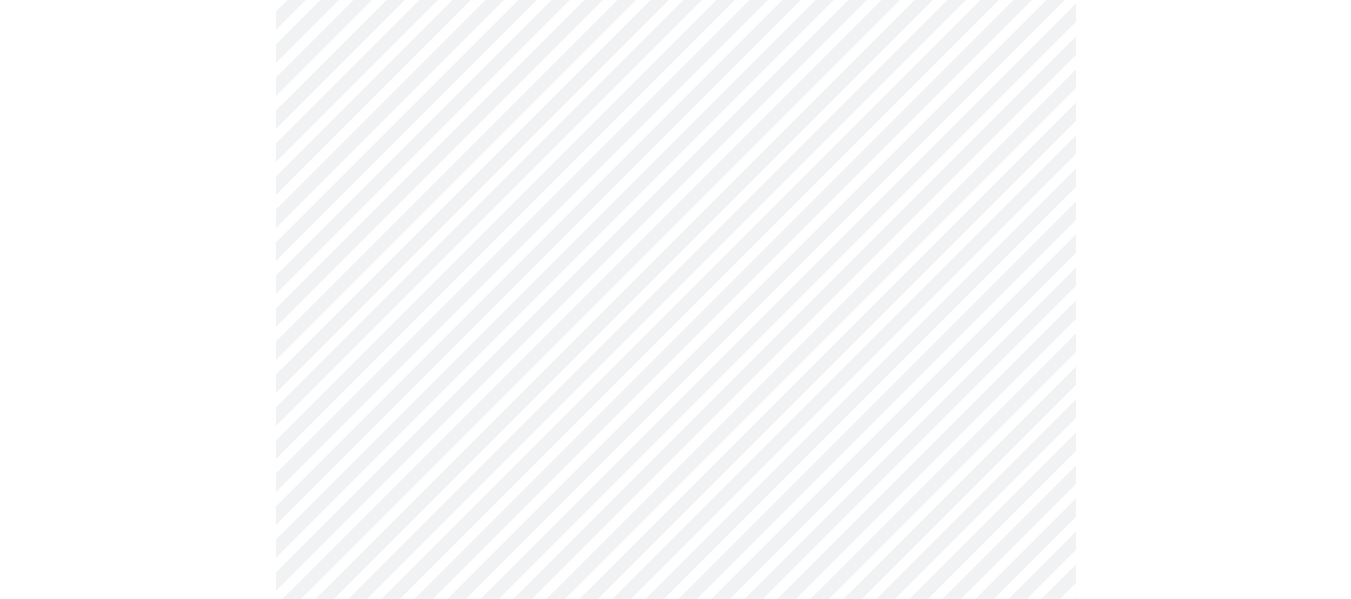 click on "MyMenopauseRx Appointments Messaging Labs Uploads Medications Community Refer a Friend Hi [FIRST]   Intake Questions for [DATE] @ [TIME]-[TIME] 3  /  13 Settings Billing Invoices Log out" at bounding box center (675, 286) 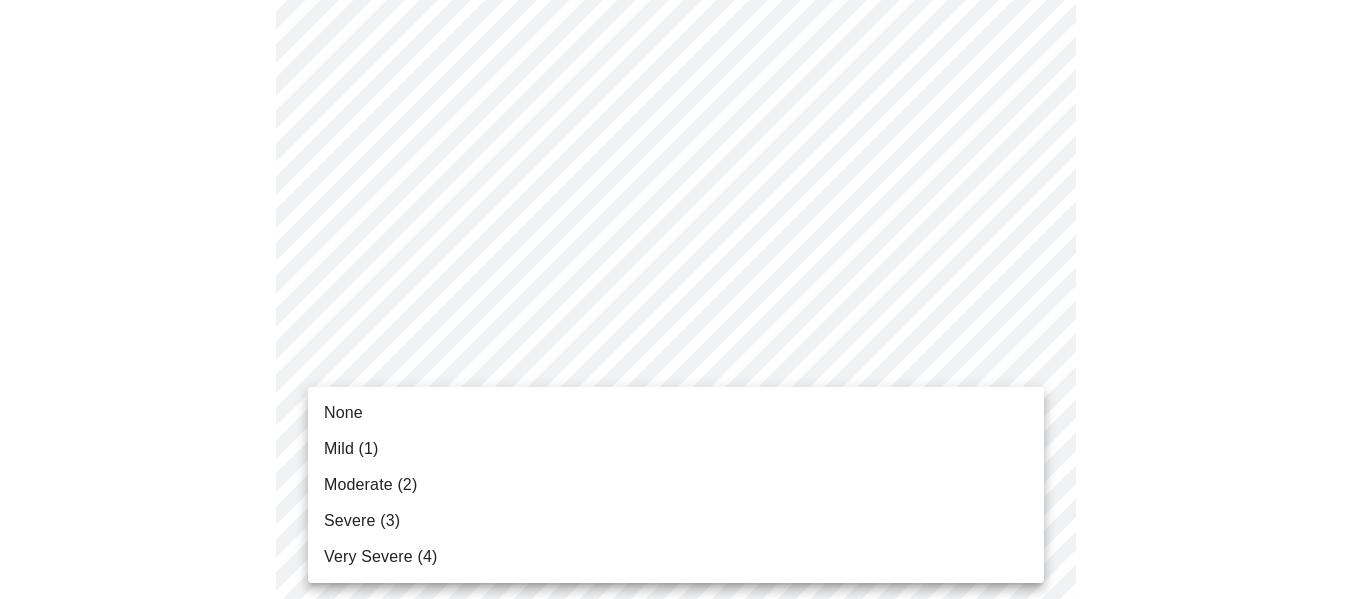 click on "None" at bounding box center (676, 413) 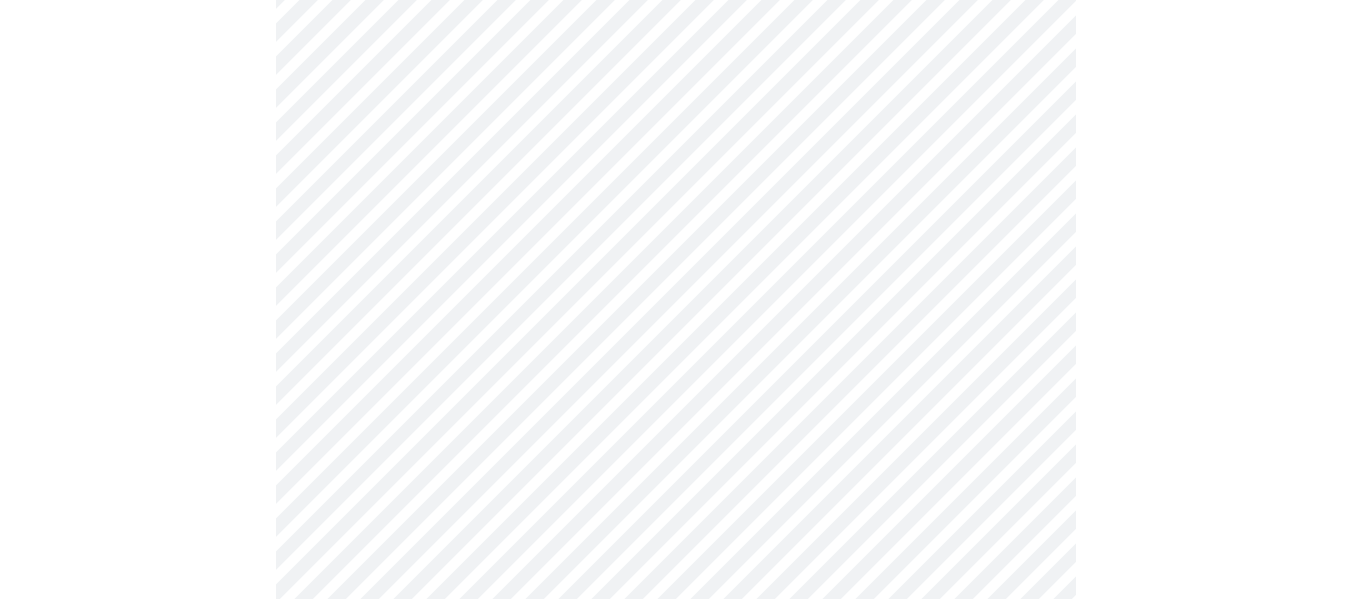 scroll, scrollTop: 1107, scrollLeft: 0, axis: vertical 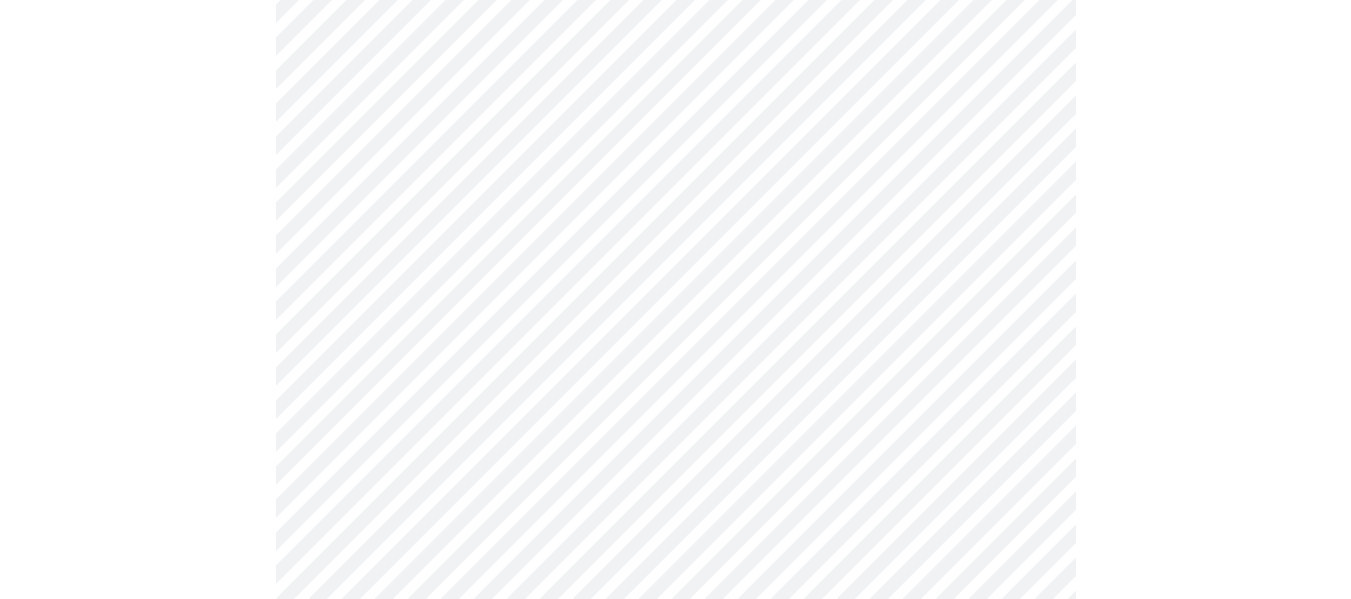 click on "MyMenopauseRx Appointments Messaging Labs Uploads Medications Community Refer a Friend Hi [FIRST]   Intake Questions for [DATE] @ [TIME]-[TIME] 3  /  13 Settings Billing Invoices Log out" at bounding box center (675, 133) 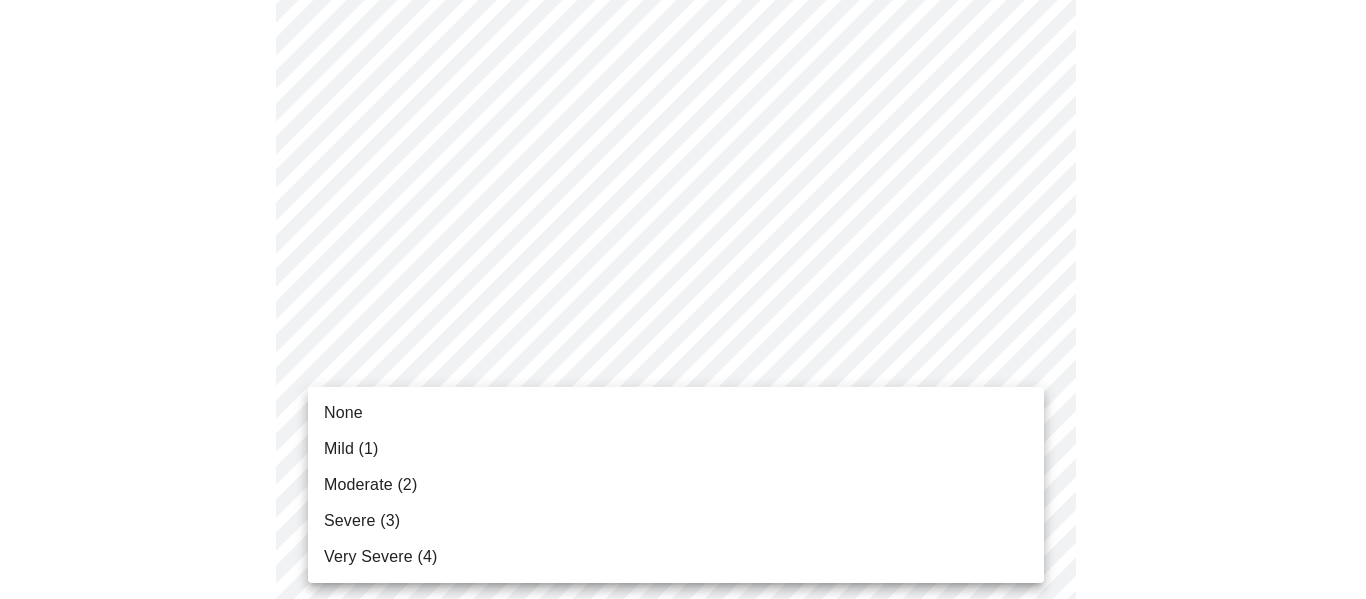 click on "None" at bounding box center [676, 413] 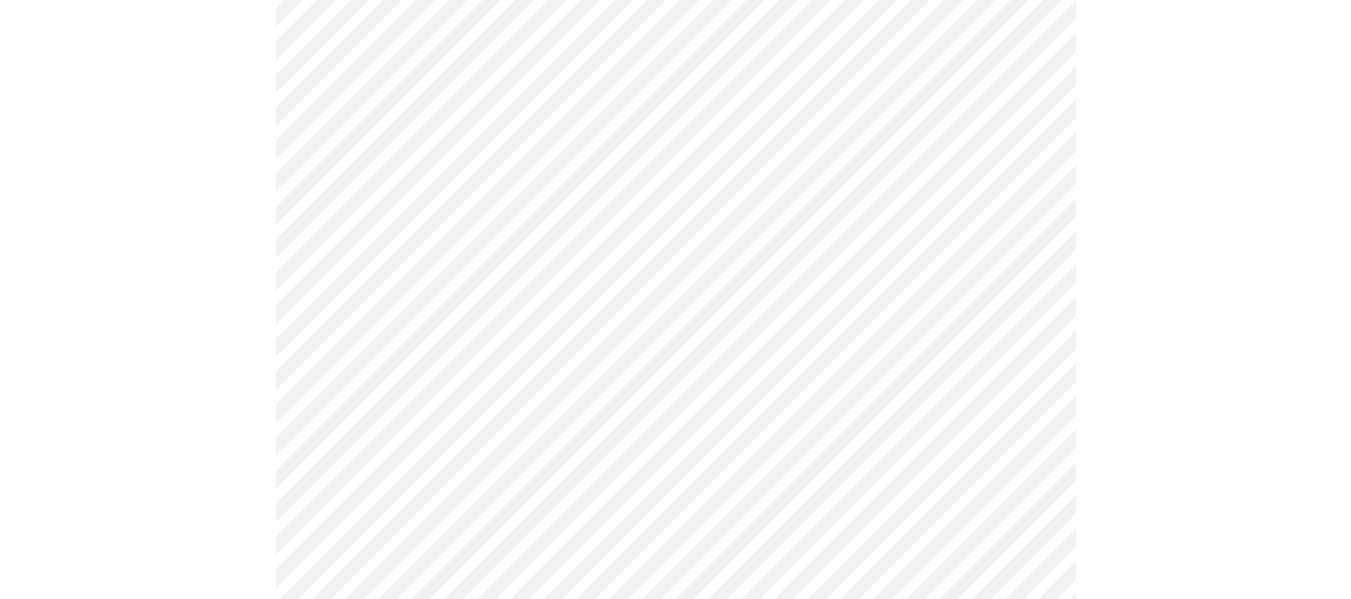 scroll, scrollTop: 1239, scrollLeft: 0, axis: vertical 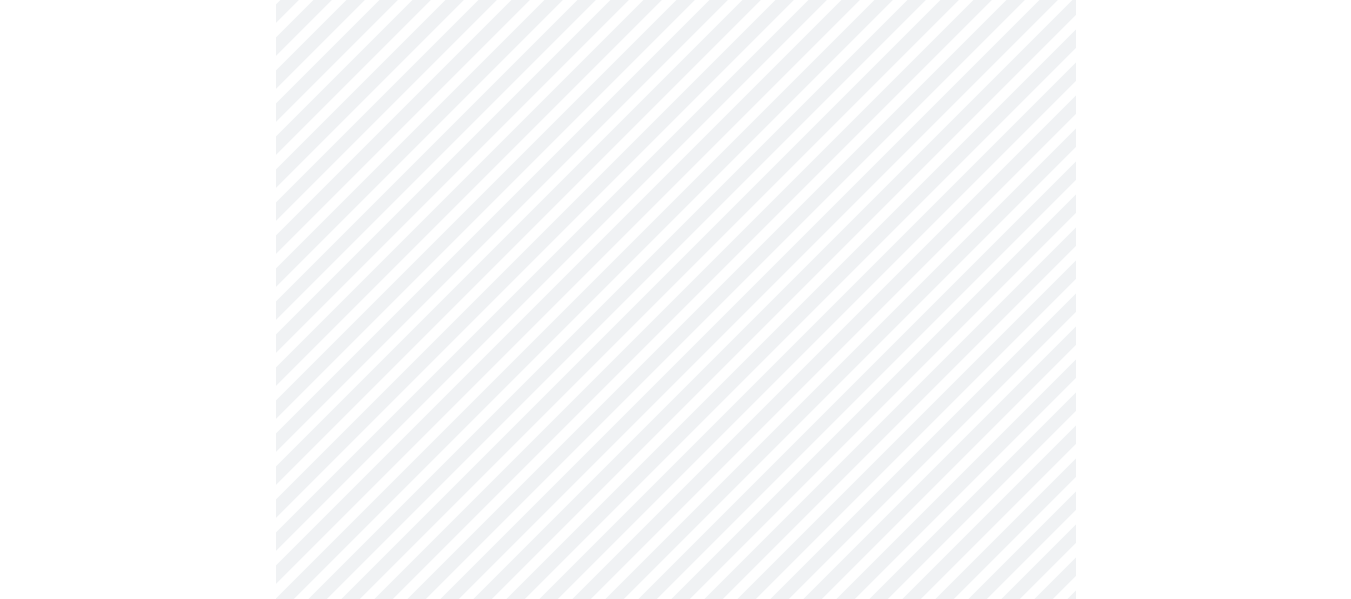 click on "MyMenopauseRx Appointments Messaging Labs Uploads Medications Community Refer a Friend Hi [FIRST]   Intake Questions for [DATE] @ [TIME]-[TIME] 3  /  13 Settings Billing Invoices Log out" at bounding box center [675, -13] 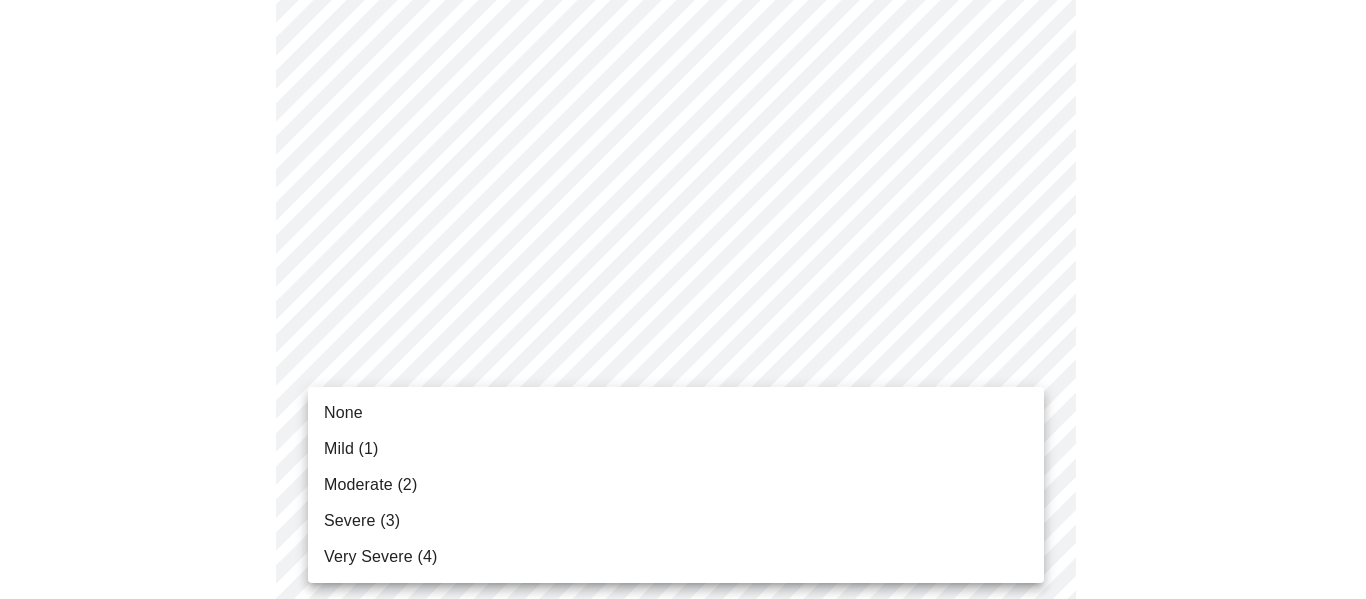click on "None" at bounding box center [676, 413] 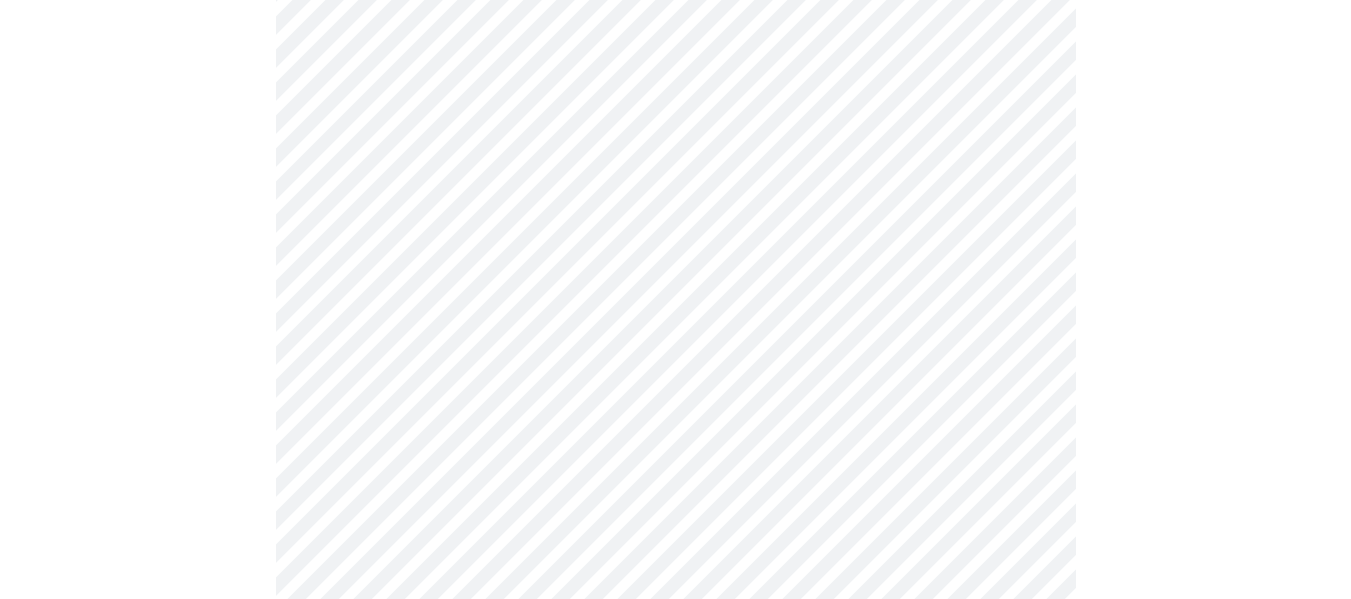 scroll, scrollTop: 1399, scrollLeft: 0, axis: vertical 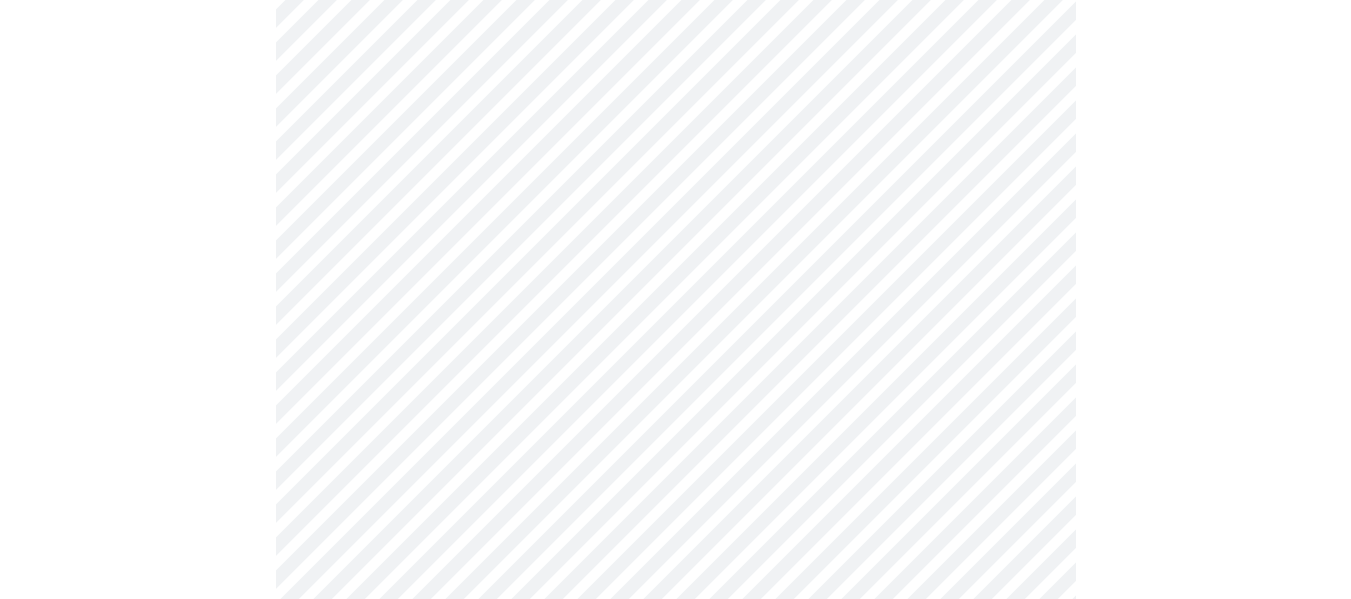 click on "MyMenopauseRx Appointments Messaging Labs Uploads Medications Community Refer a Friend Hi [FIRST]   Intake Questions for [DATE] @ [TIME]-[TIME] 3  /  13 Settings Billing Invoices Log out" at bounding box center (675, -187) 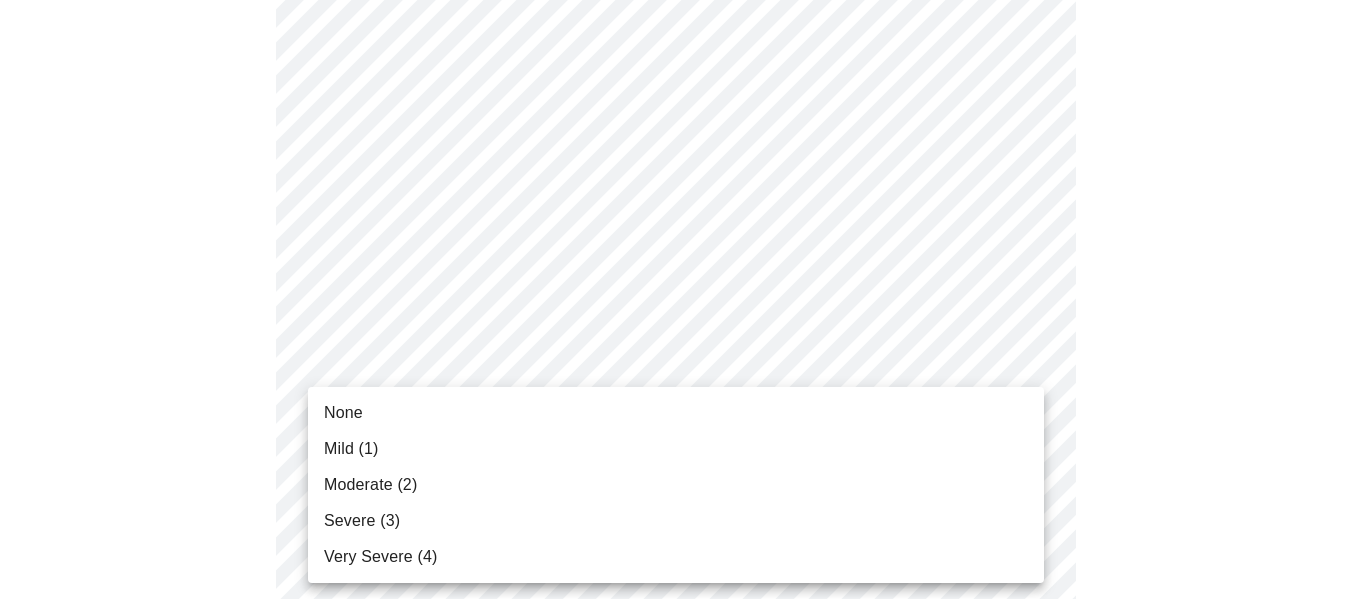 click on "None" at bounding box center (676, 413) 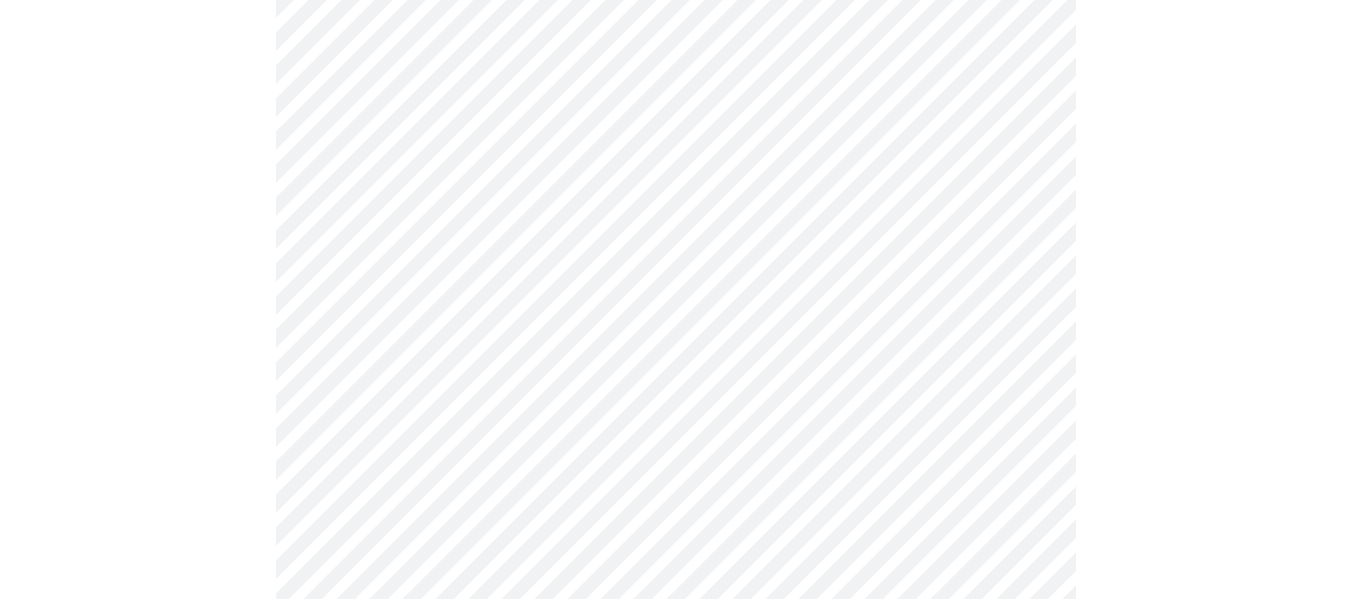 scroll, scrollTop: 1671, scrollLeft: 0, axis: vertical 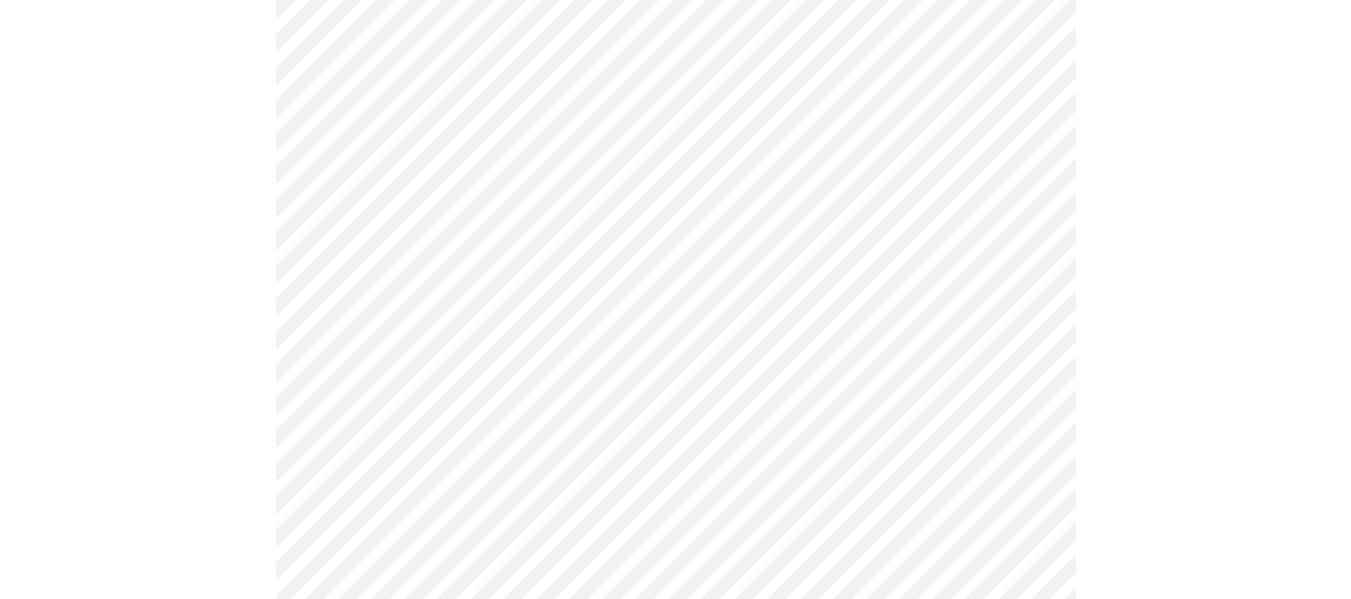 click on "MyMenopauseRx Appointments Messaging Labs Uploads Medications Community Refer a Friend Hi [FIRST]   Intake Questions for [DATE] @ [TIME]-[TIME] 3  /  13 Settings Billing Invoices Log out" at bounding box center [675, -473] 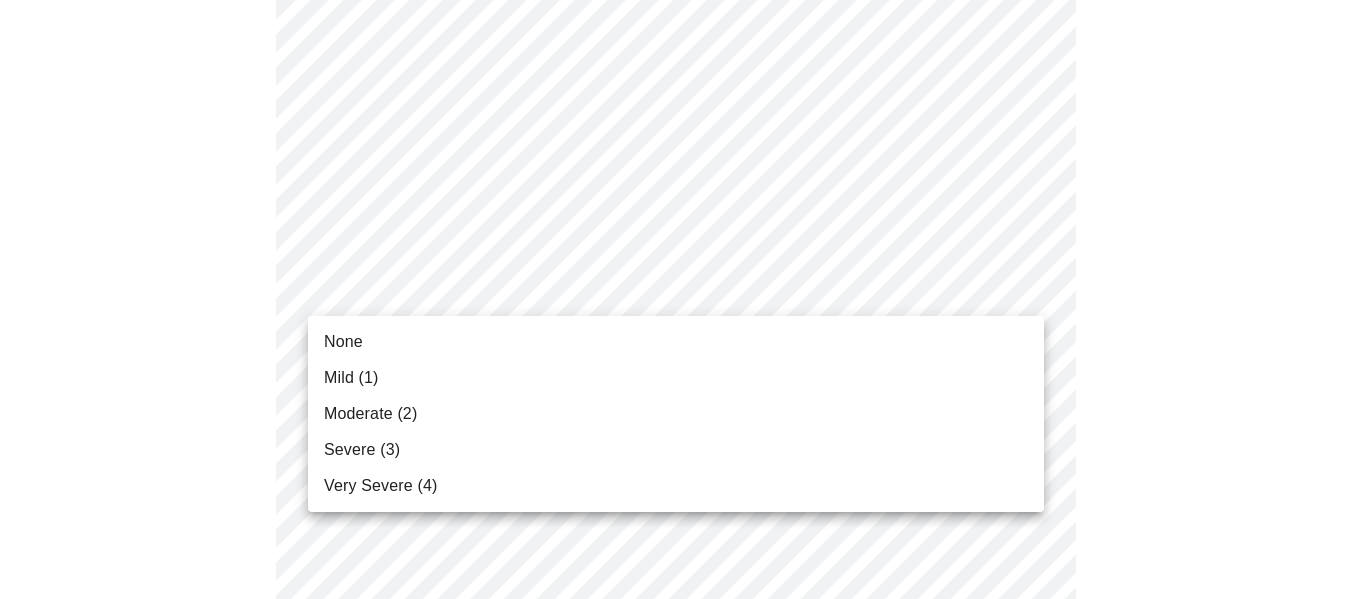 click on "None" at bounding box center [676, 342] 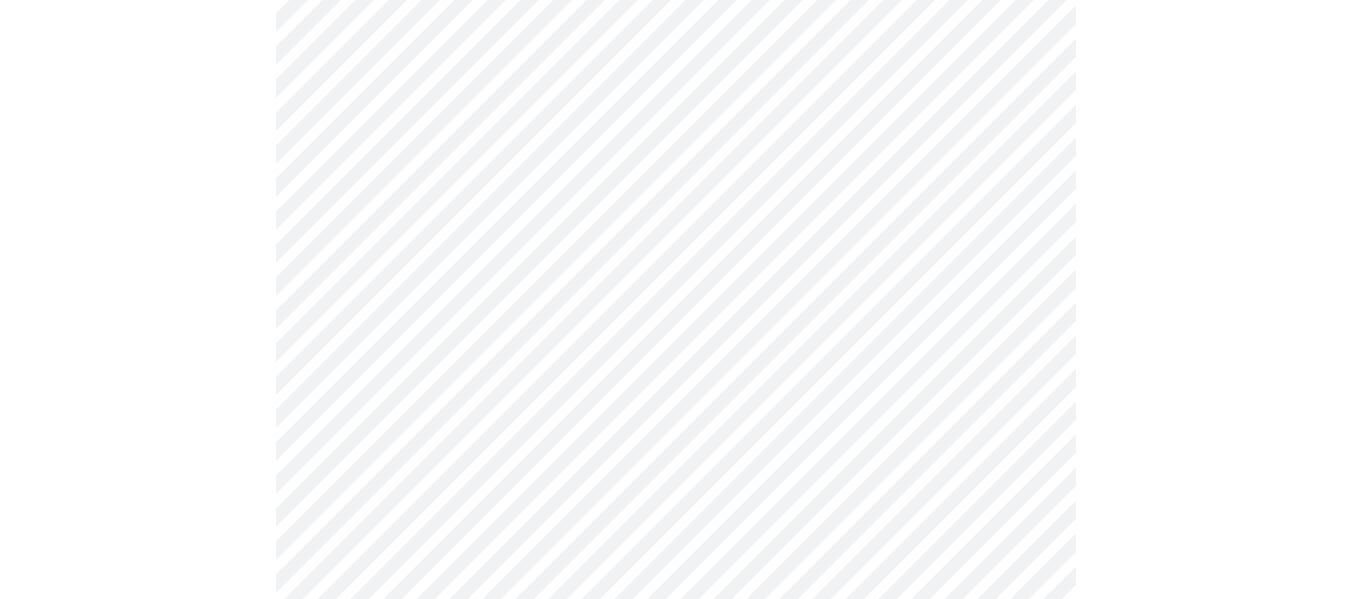 scroll, scrollTop: 370, scrollLeft: 0, axis: vertical 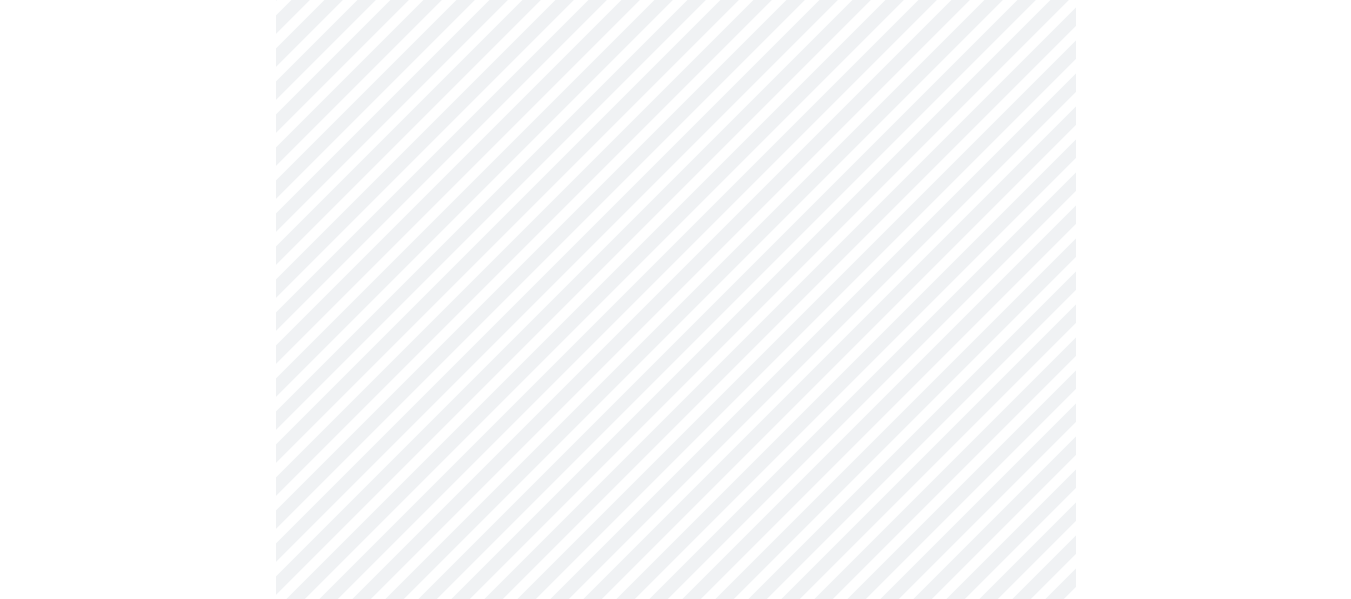 click on "MyMenopauseRx Appointments Messaging Labs Uploads Medications Community Refer a Friend Hi [FIRST]   Intake Questions for [DATE] @ [TIME]-[TIME] 3  /  13 Settings Billing Invoices Log out" at bounding box center (675, 814) 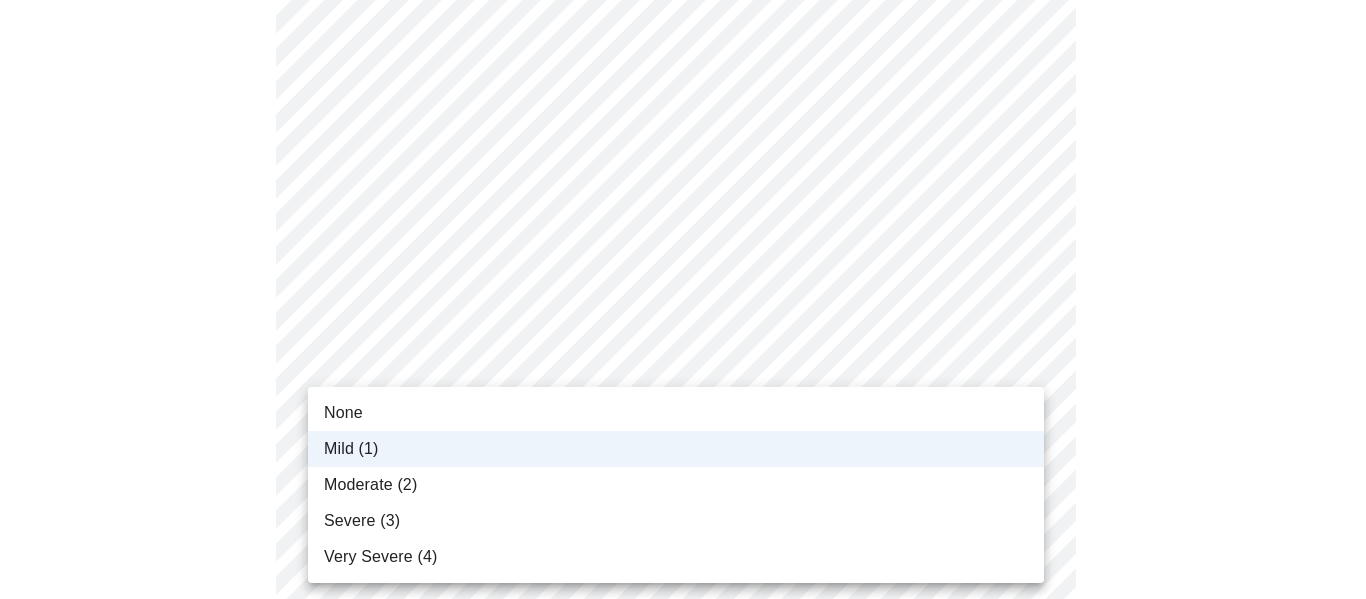 click at bounding box center (683, 299) 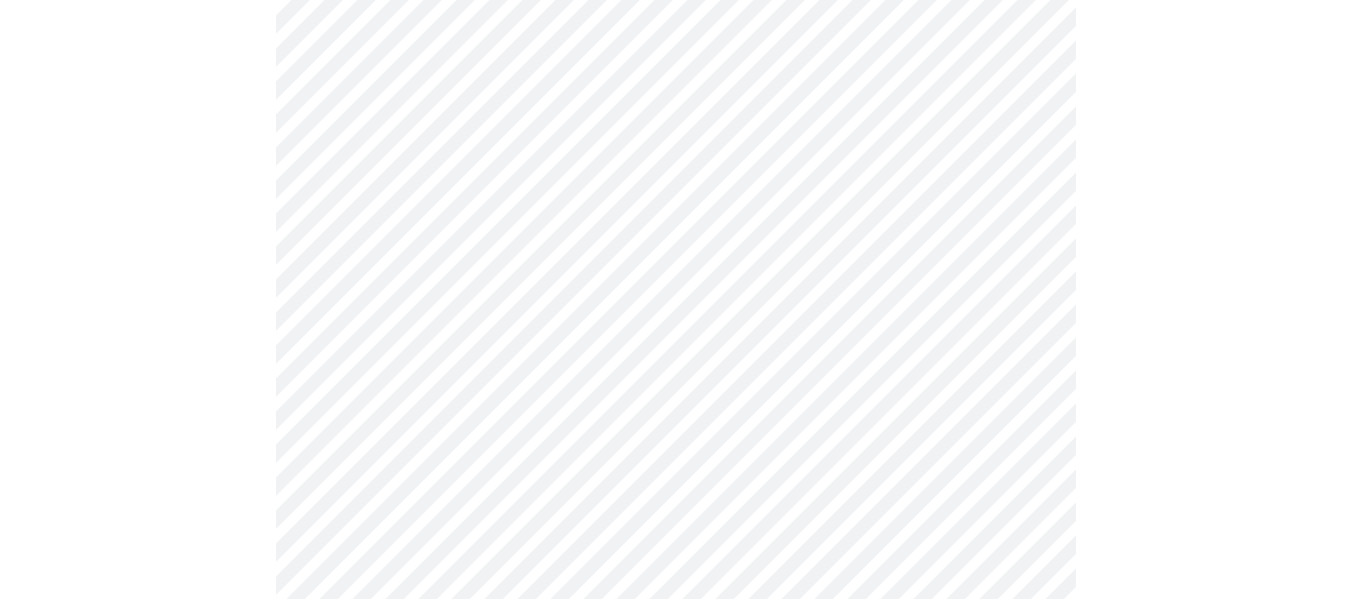 click on "MyMenopauseRx Appointments Messaging Labs Uploads Medications Community Refer a Friend Hi [FIRST]   Intake Questions for [DATE] @ [TIME]-[TIME] 3  /  13 Settings Billing Invoices Log out" at bounding box center [675, 814] 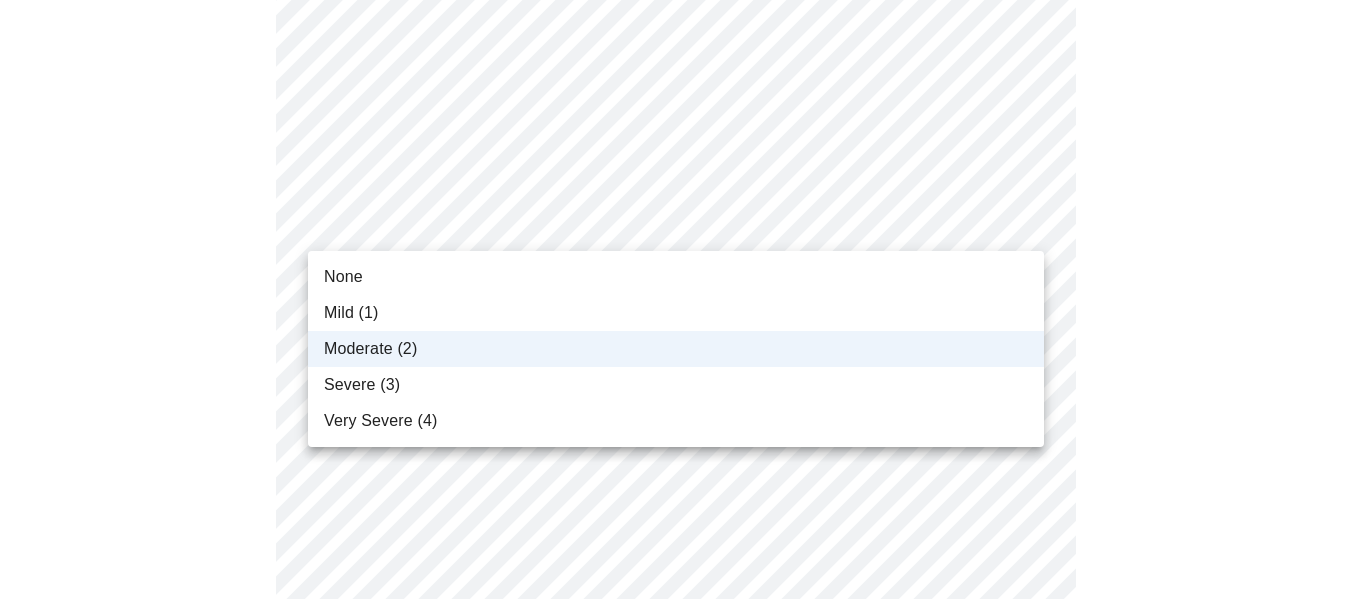 click on "Mild (1)" at bounding box center (676, 313) 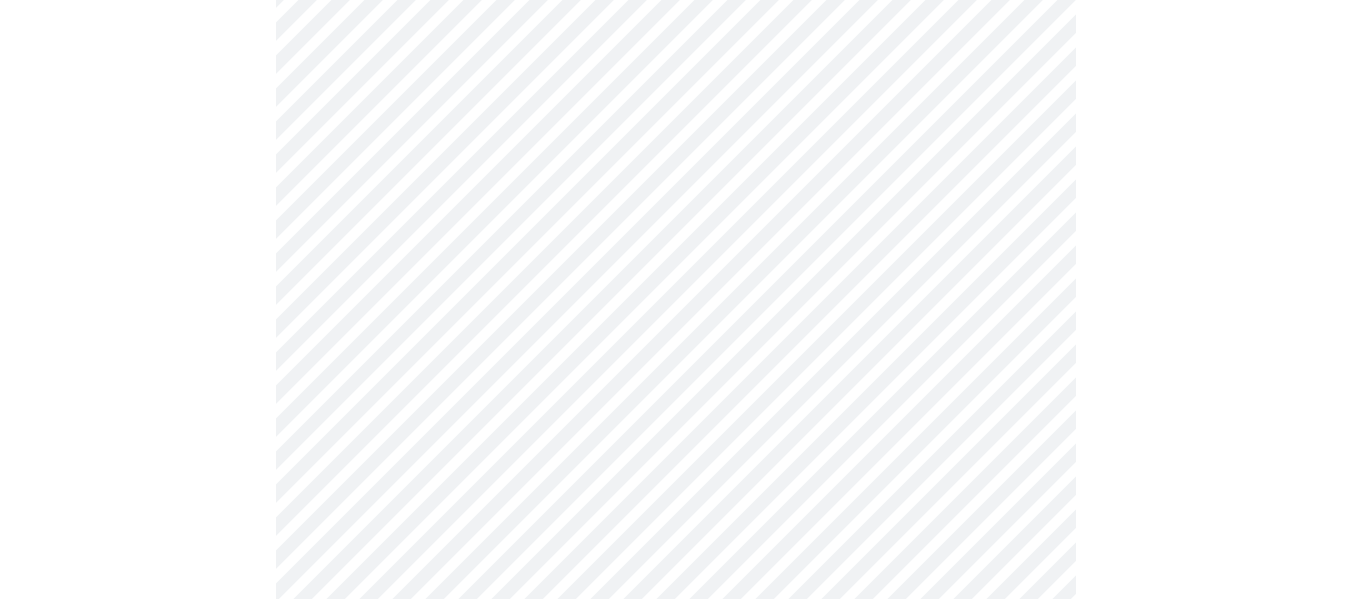 scroll, scrollTop: 860, scrollLeft: 0, axis: vertical 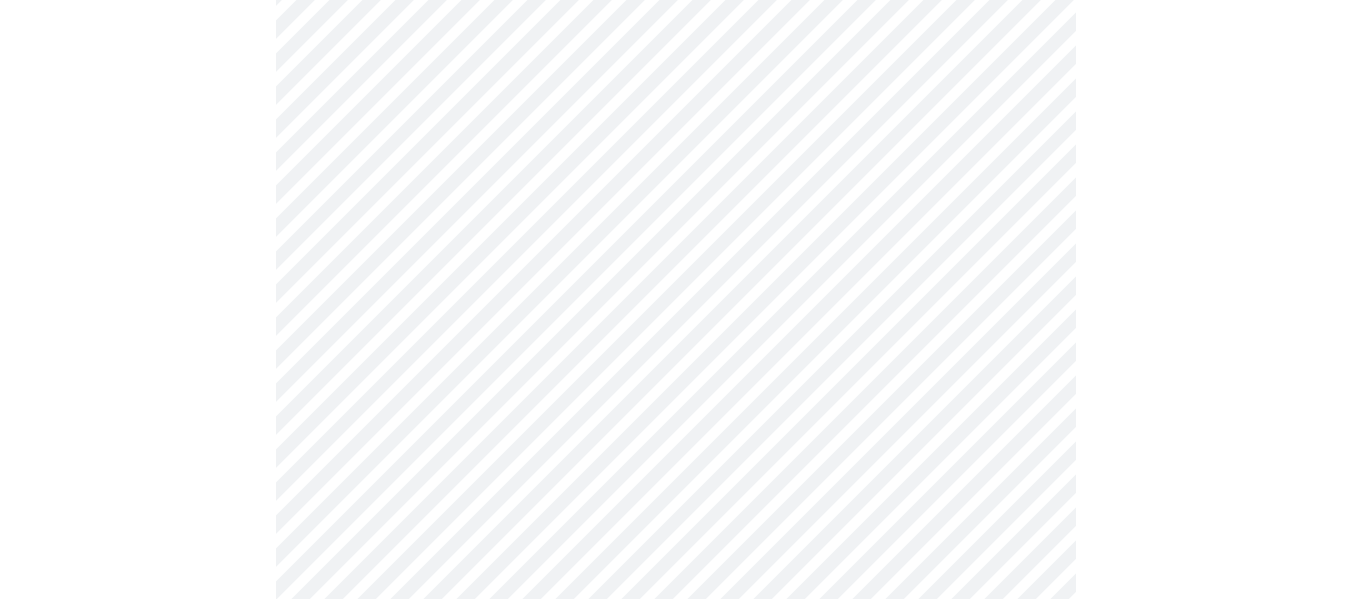 click on "MyMenopauseRx Appointments Messaging Labs Uploads Medications Community Refer a Friend Hi [FIRST]   Intake Questions for [DATE] @ [TIME]-[TIME] 4  /  13 Settings Billing Invoices Log out" at bounding box center (675, 94) 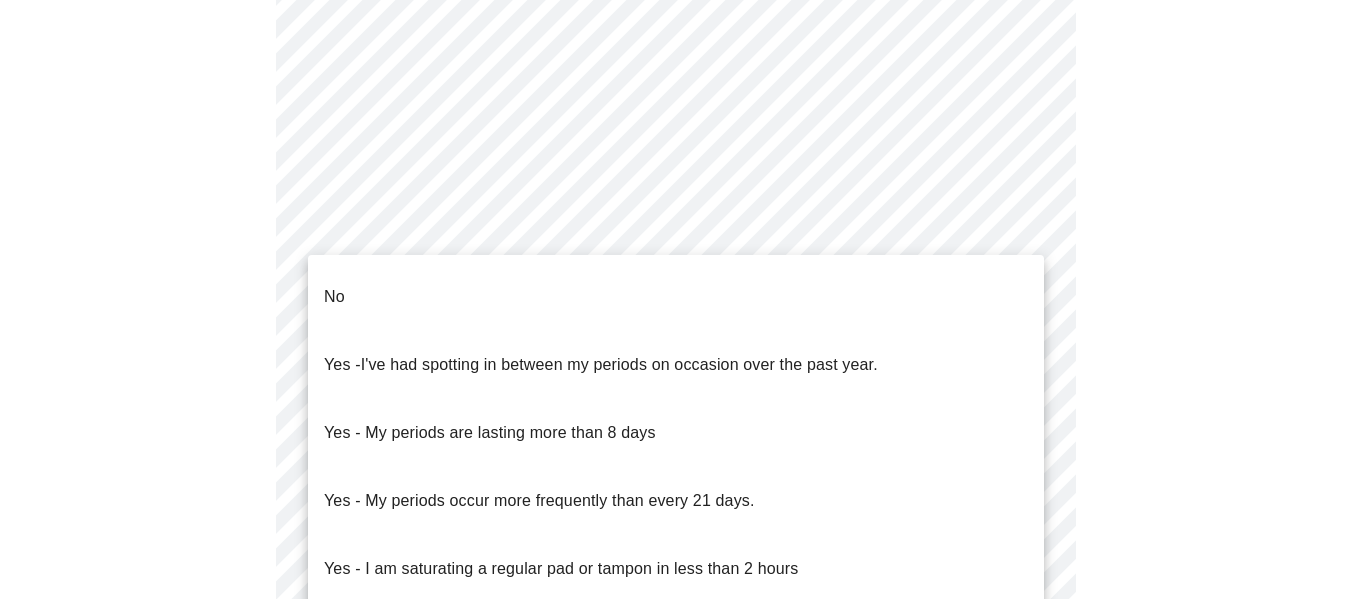 click on "No" at bounding box center [676, 297] 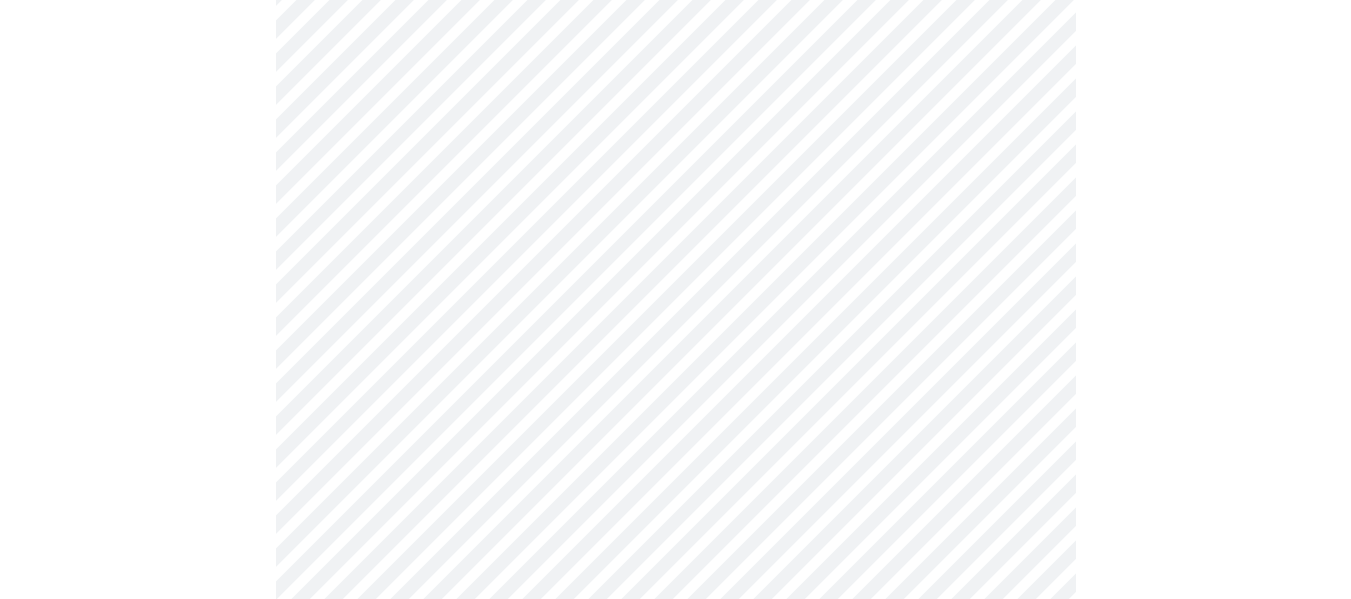 click on "MyMenopauseRx Appointments Messaging Labs Uploads Medications Community Refer a Friend Hi [FIRST]   Intake Questions for [DATE] @ [TIME]-[TIME] 4  /  13 Settings Billing Invoices Log out" at bounding box center [675, 88] 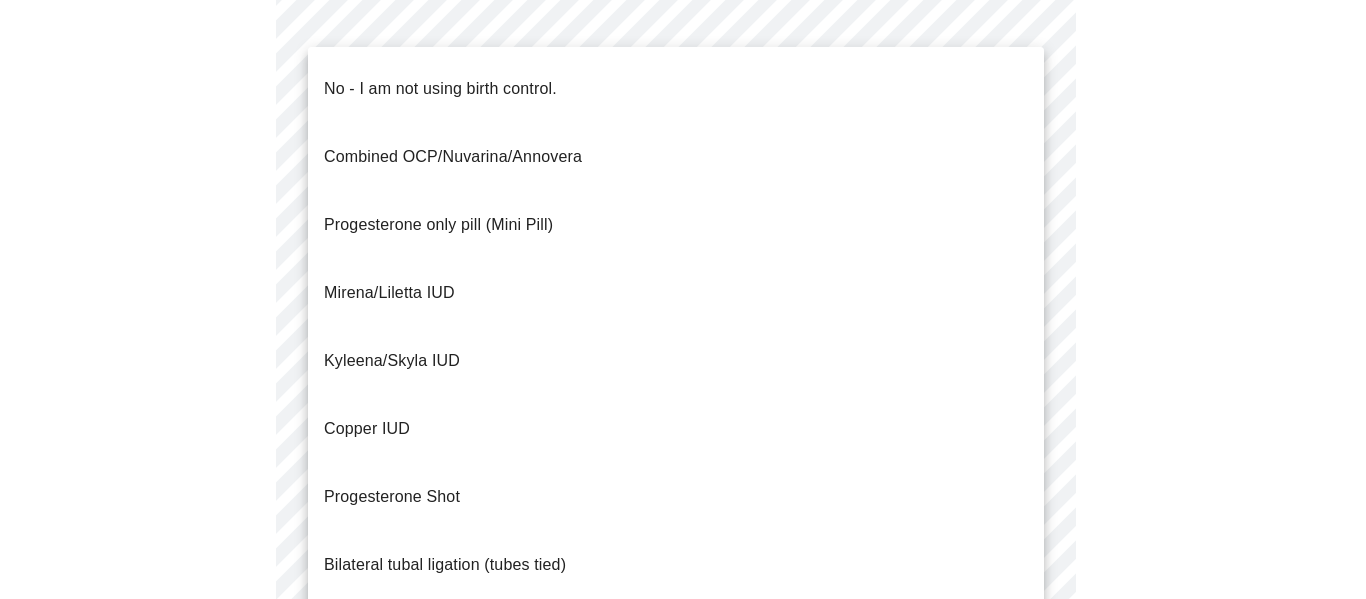 click on "No - I am not using birth control." at bounding box center (676, 89) 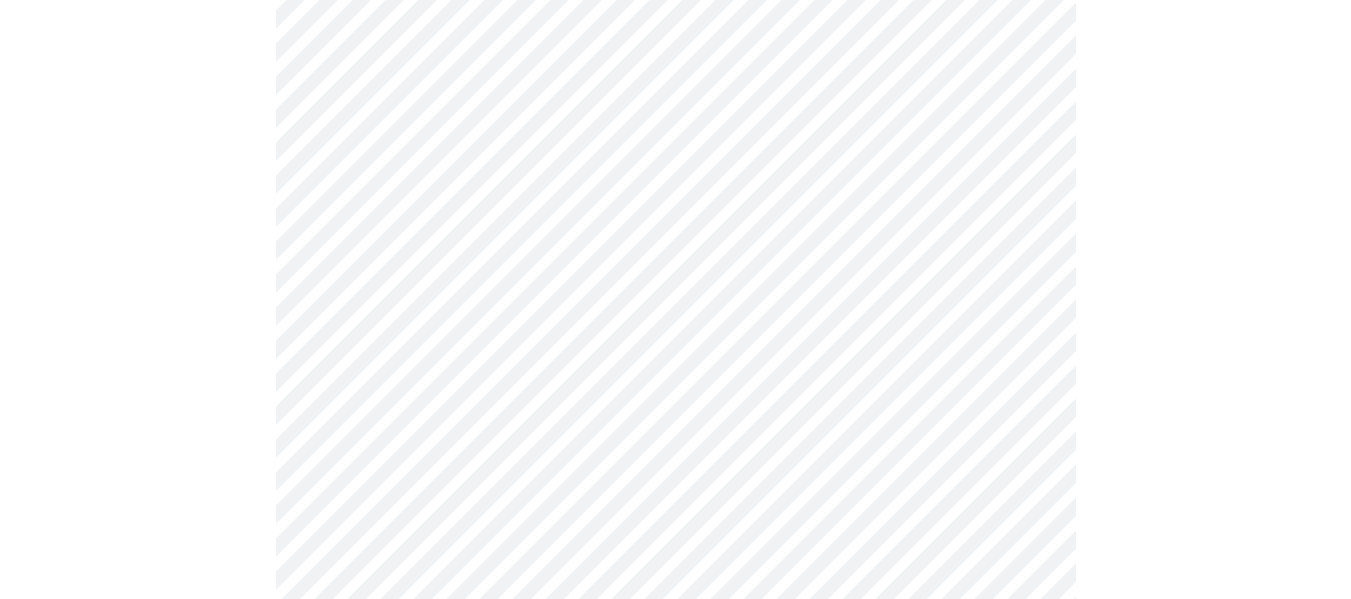 scroll, scrollTop: 1194, scrollLeft: 0, axis: vertical 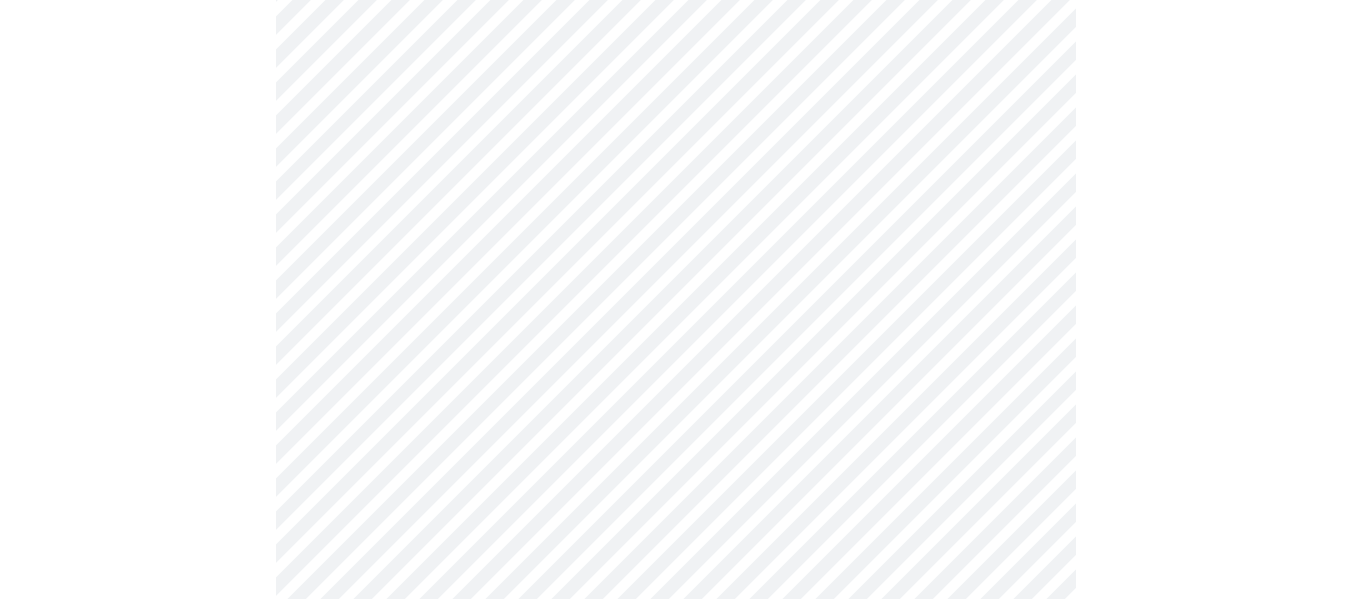 click on "MyMenopauseRx Appointments Messaging Labs Uploads Medications Community Refer a Friend Hi [FIRST]   Intake Questions for [DATE] @ [TIME]-[TIME] 4  /  13 Settings Billing Invoices Log out" at bounding box center (675, -252) 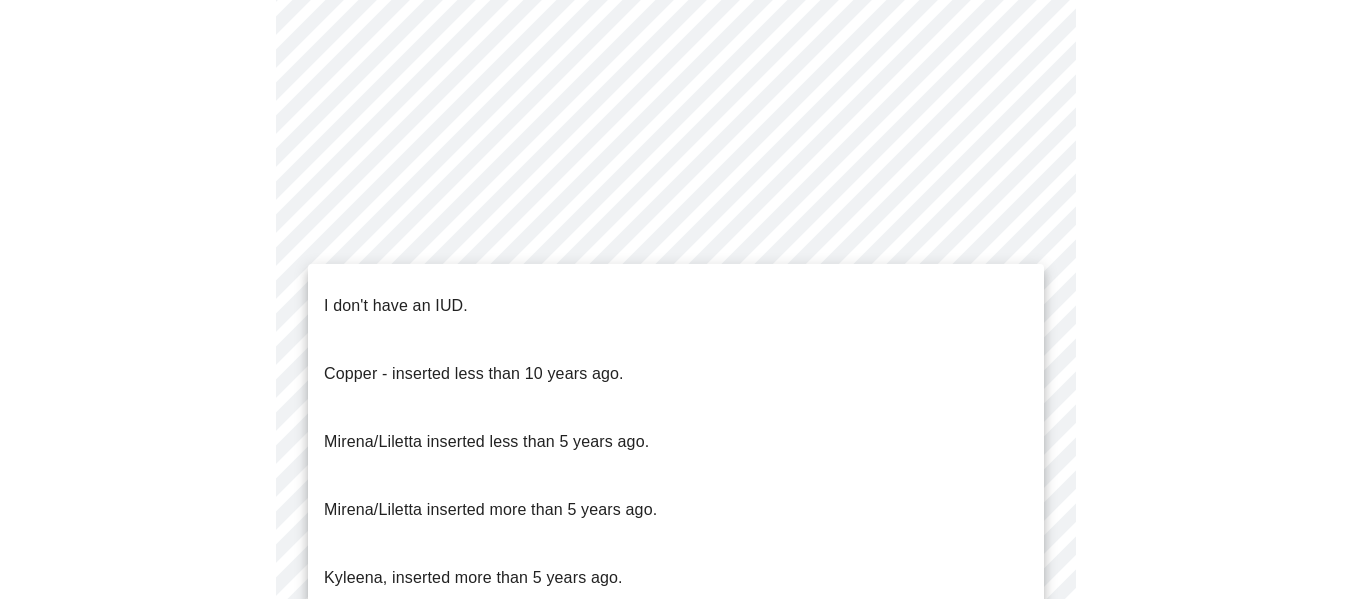 click on "I don't have an IUD." at bounding box center (676, 306) 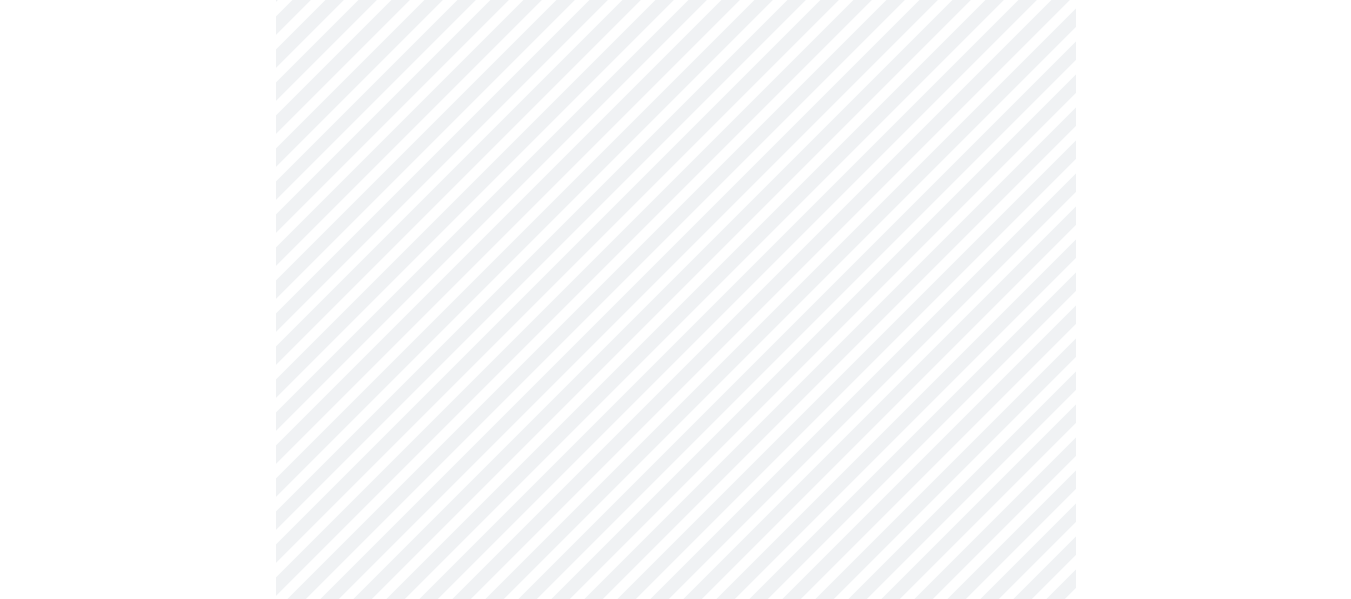 click on "MyMenopauseRx Appointments Messaging Labs Uploads Medications Community Refer a Friend Hi [FIRST]   Intake Questions for [DATE] @ [TIME]-[TIME] 4  /  13 Settings Billing Invoices Log out" at bounding box center [675, -258] 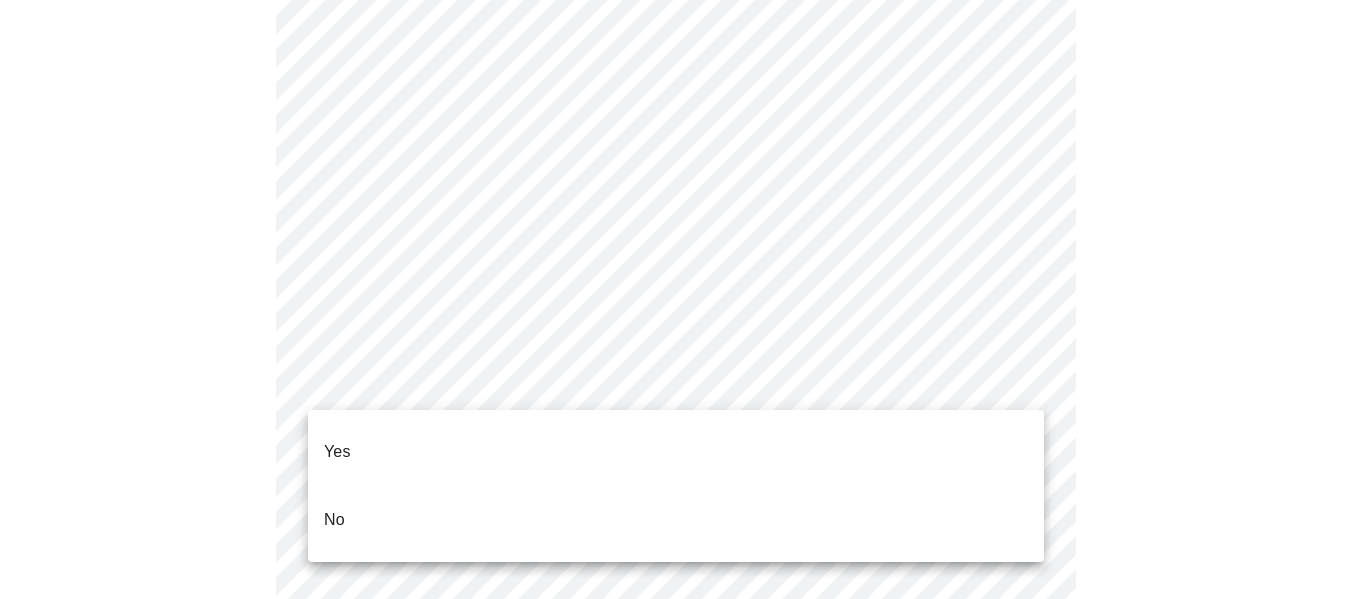 click on "Yes" at bounding box center (676, 452) 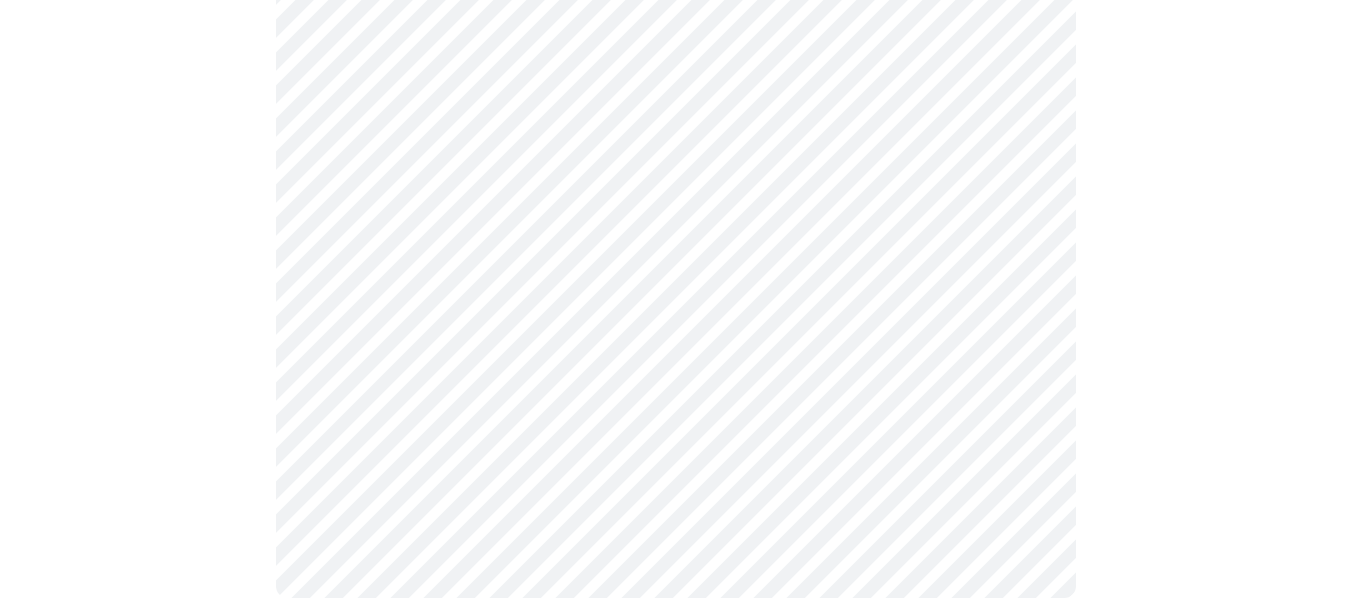 scroll, scrollTop: 694, scrollLeft: 0, axis: vertical 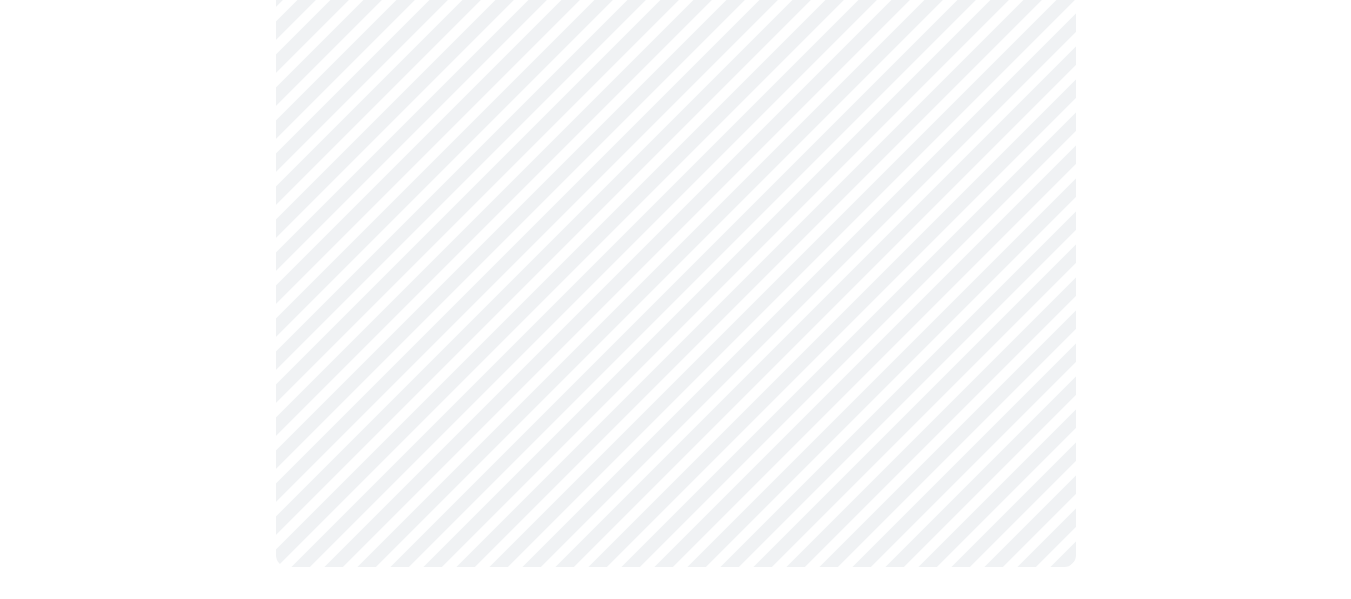 click at bounding box center [675, 30] 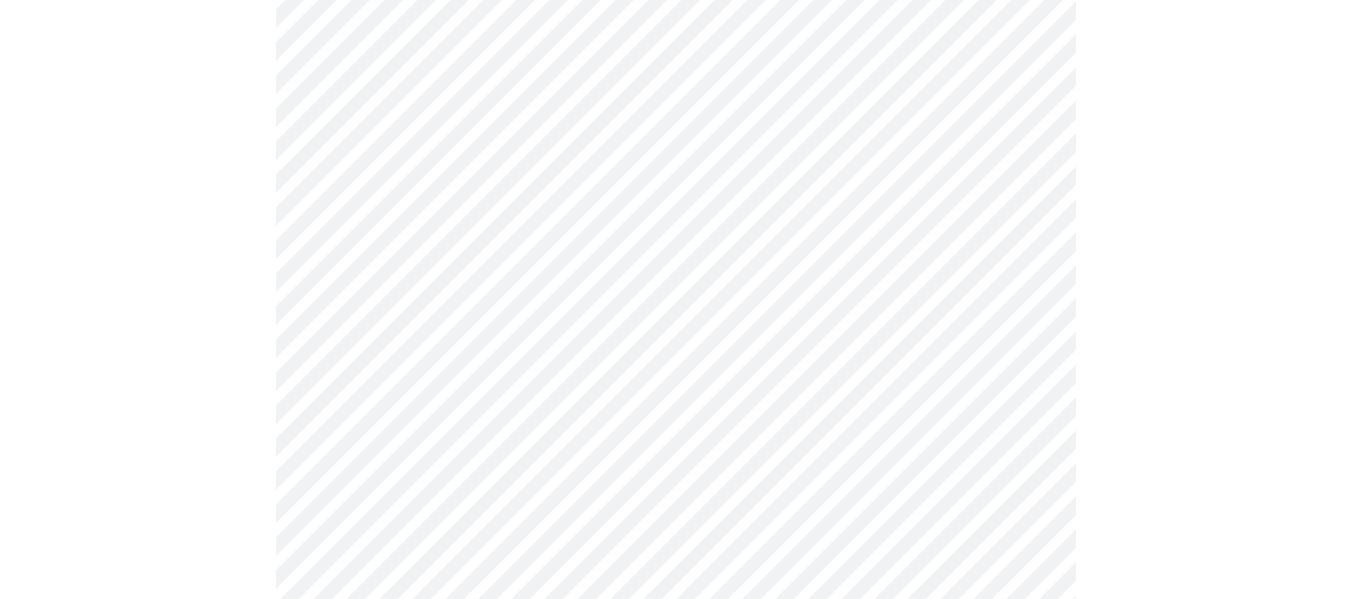 scroll, scrollTop: 5322, scrollLeft: 0, axis: vertical 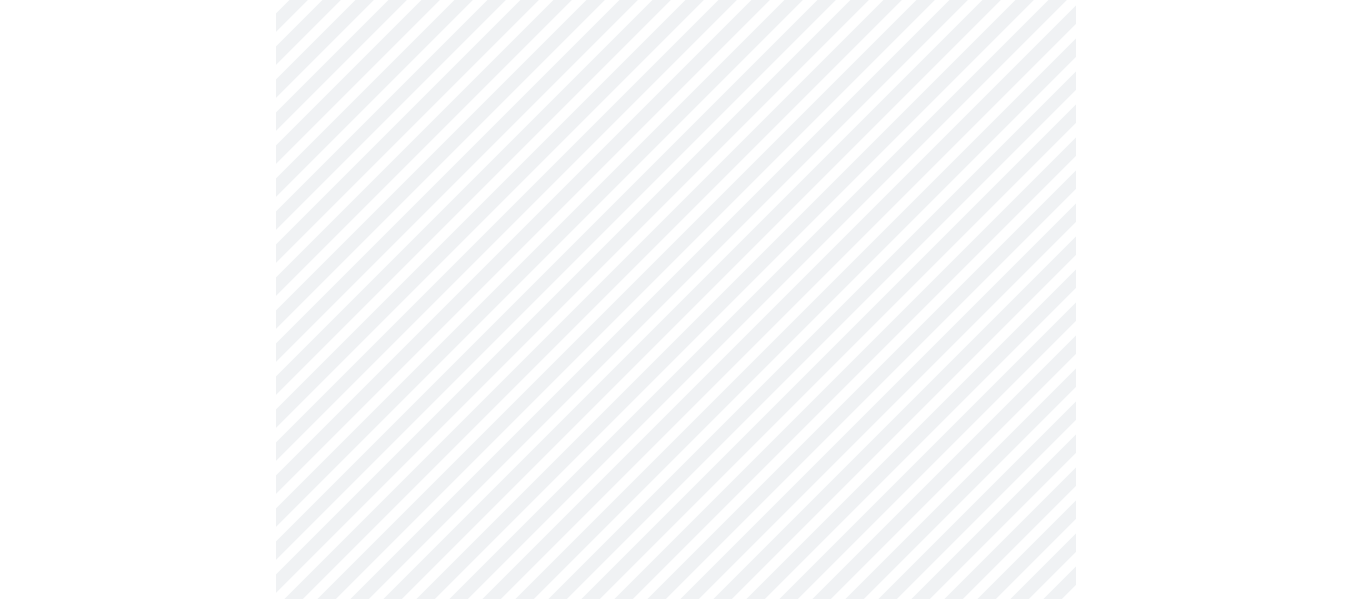 click on "MyMenopauseRx Appointments Messaging Labs Uploads Medications Community Refer a Friend Hi [FIRST]   Intake Questions for [DATE] @ [TIME]-[TIME] 7  /  13 Settings Billing Invoices Log out" at bounding box center [675, -2129] 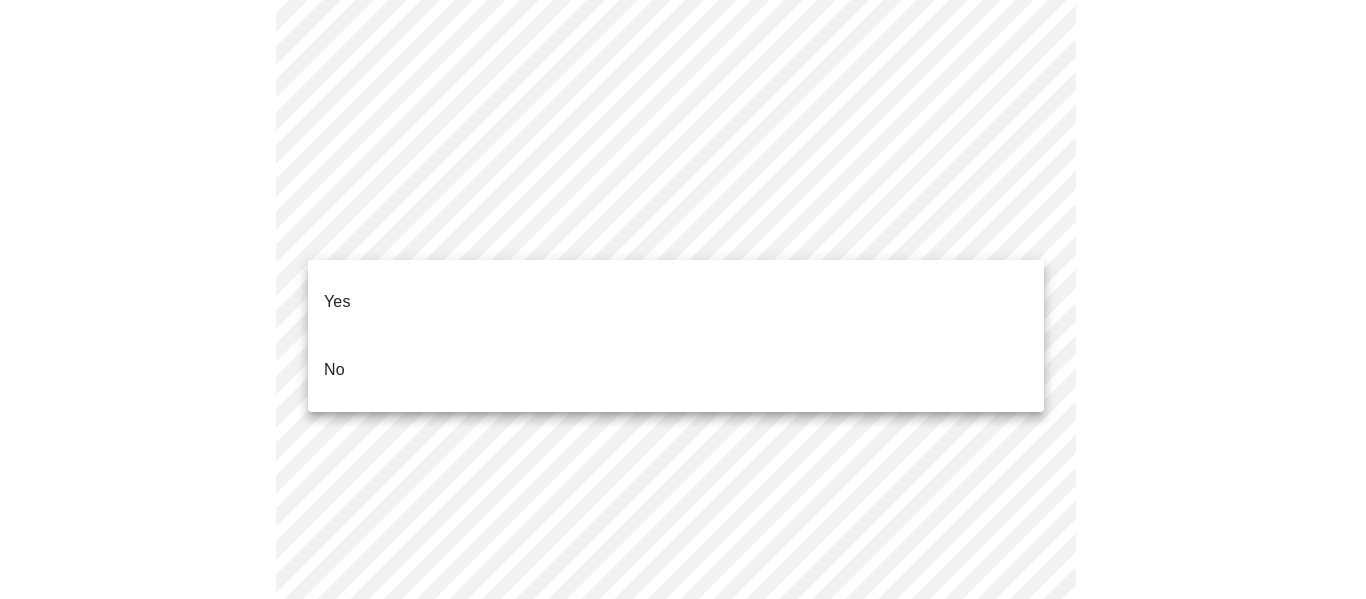 click on "No" at bounding box center (676, 370) 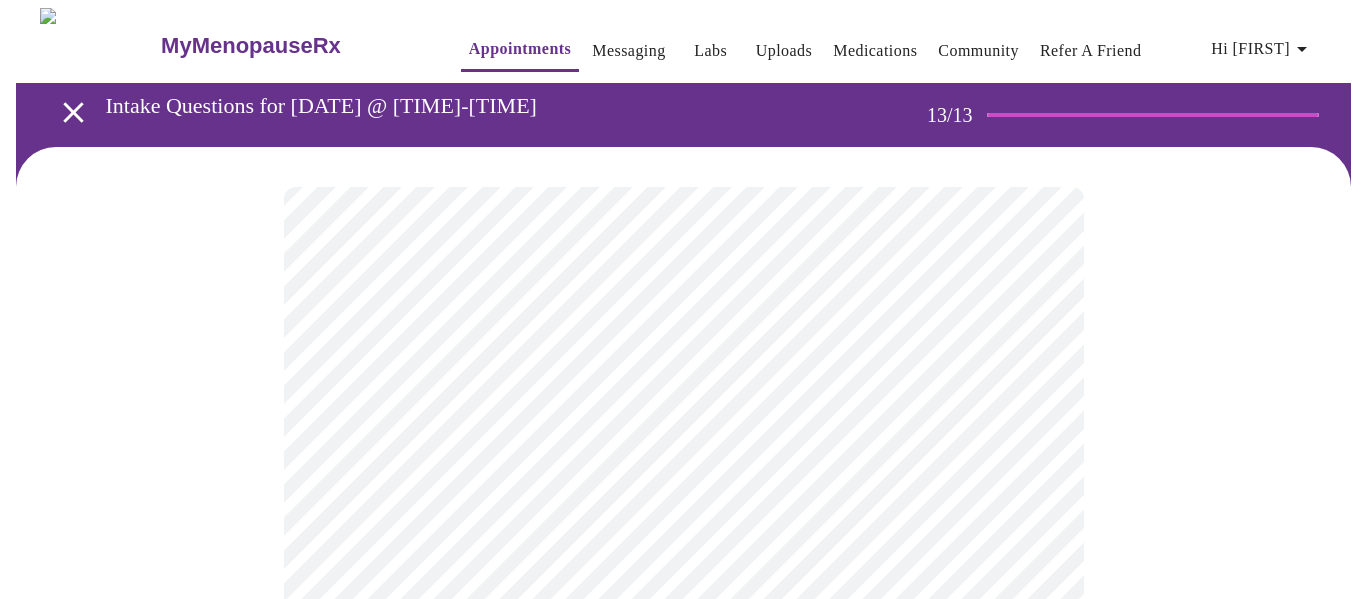 scroll, scrollTop: 49, scrollLeft: 0, axis: vertical 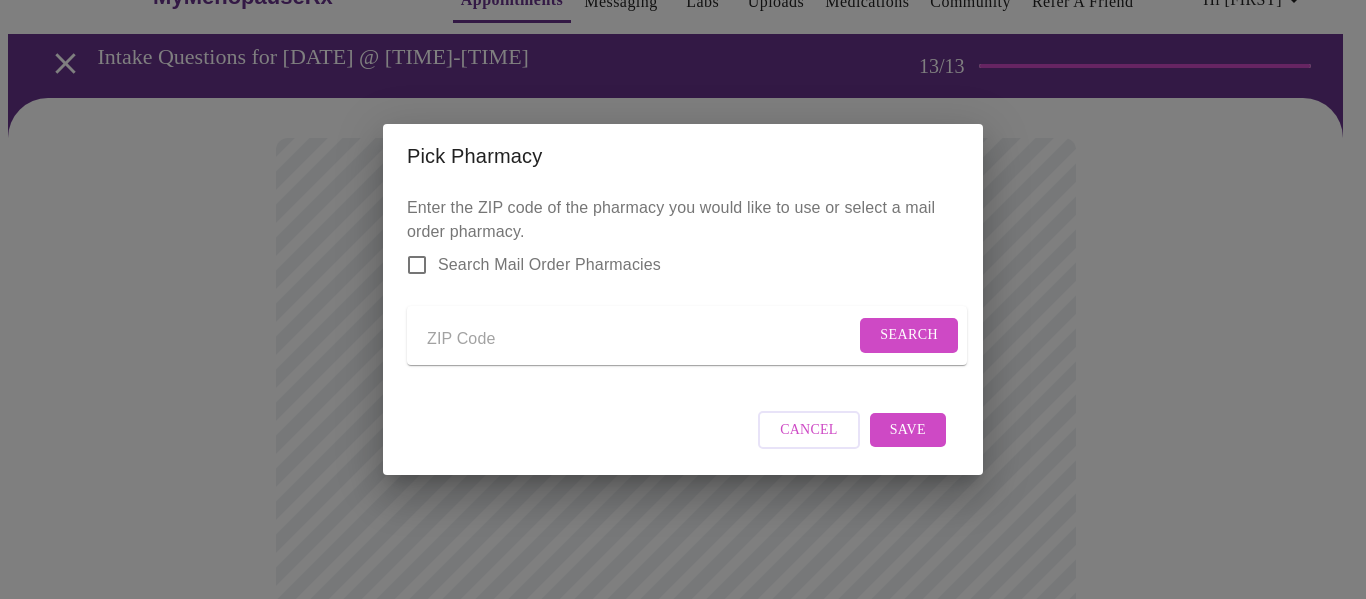 click at bounding box center (641, 339) 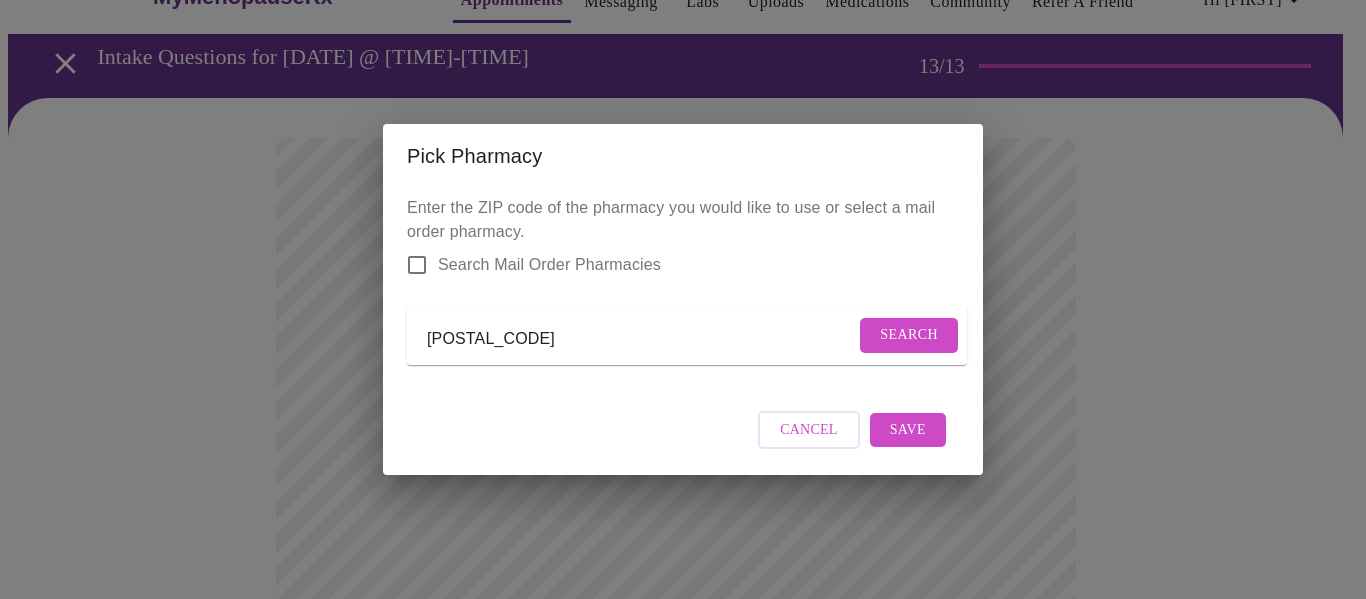 type on "[POSTAL_CODE]" 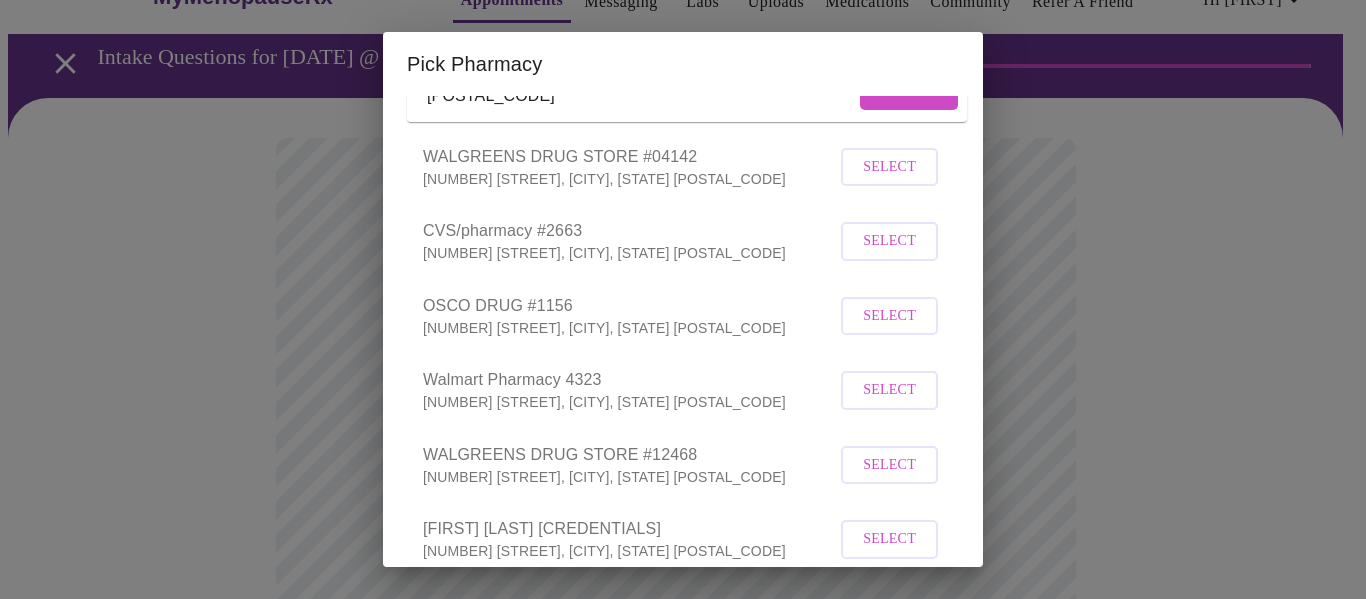 scroll, scrollTop: 154, scrollLeft: 0, axis: vertical 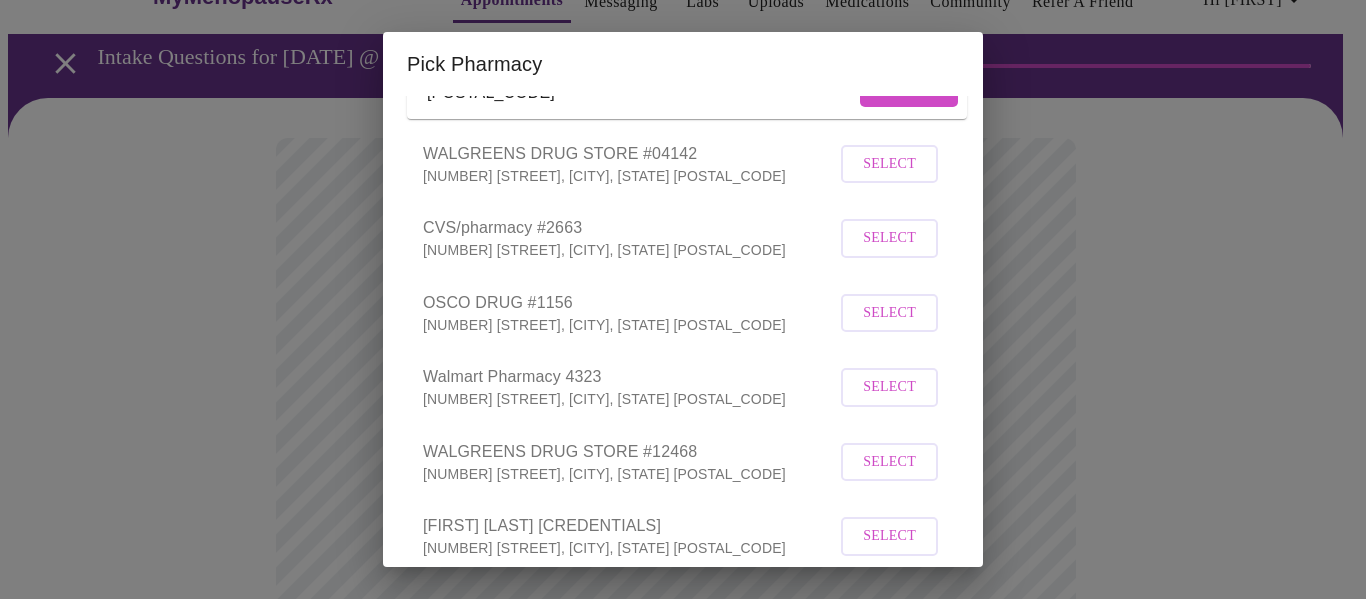 click on "[NUMBER] [STREET], [CITY], [STATE] [POSTAL_CODE]" at bounding box center [629, 474] 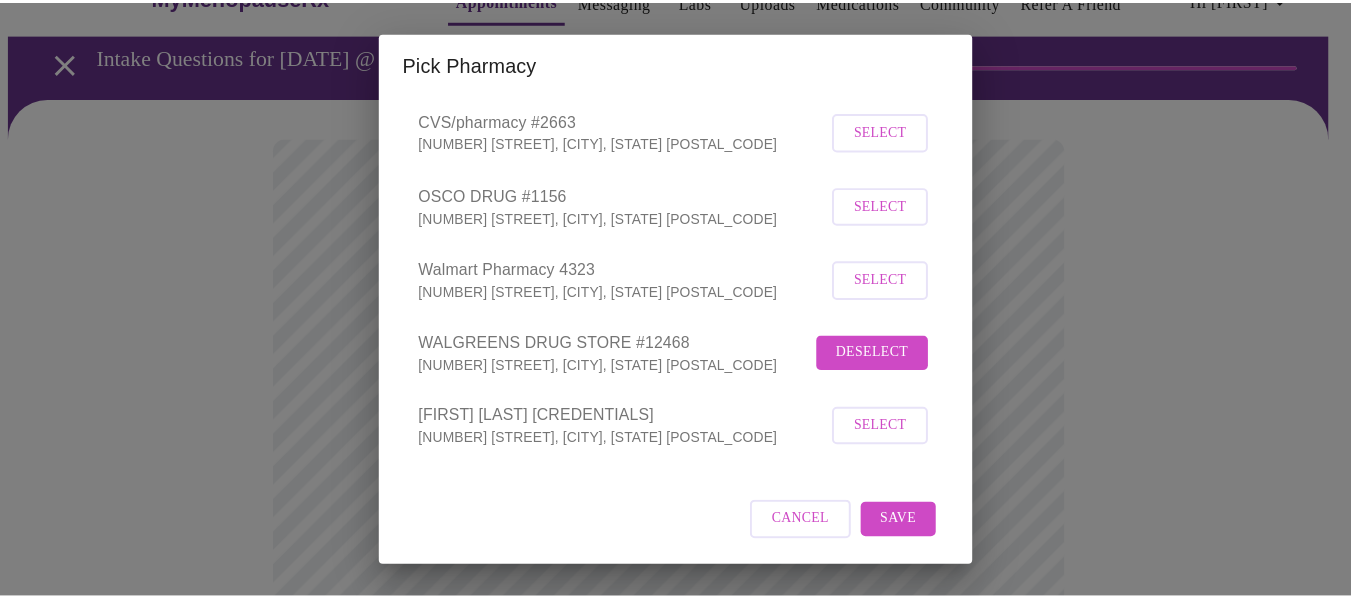 scroll, scrollTop: 289, scrollLeft: 0, axis: vertical 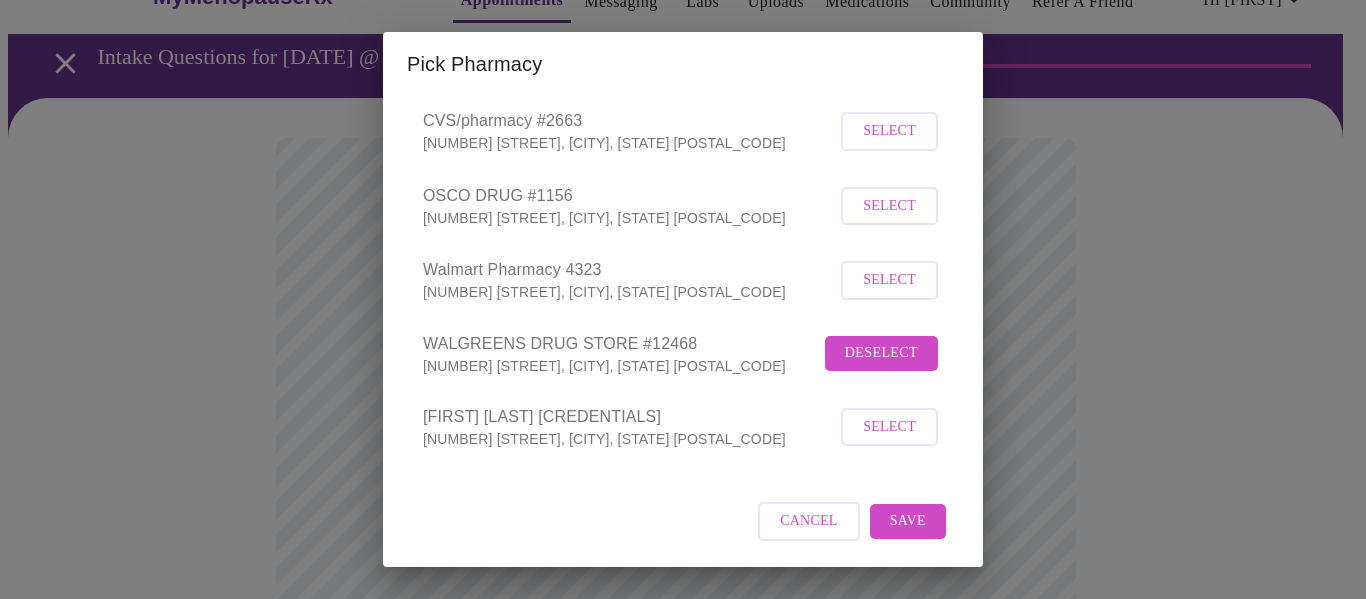 click on "Save" at bounding box center (908, 521) 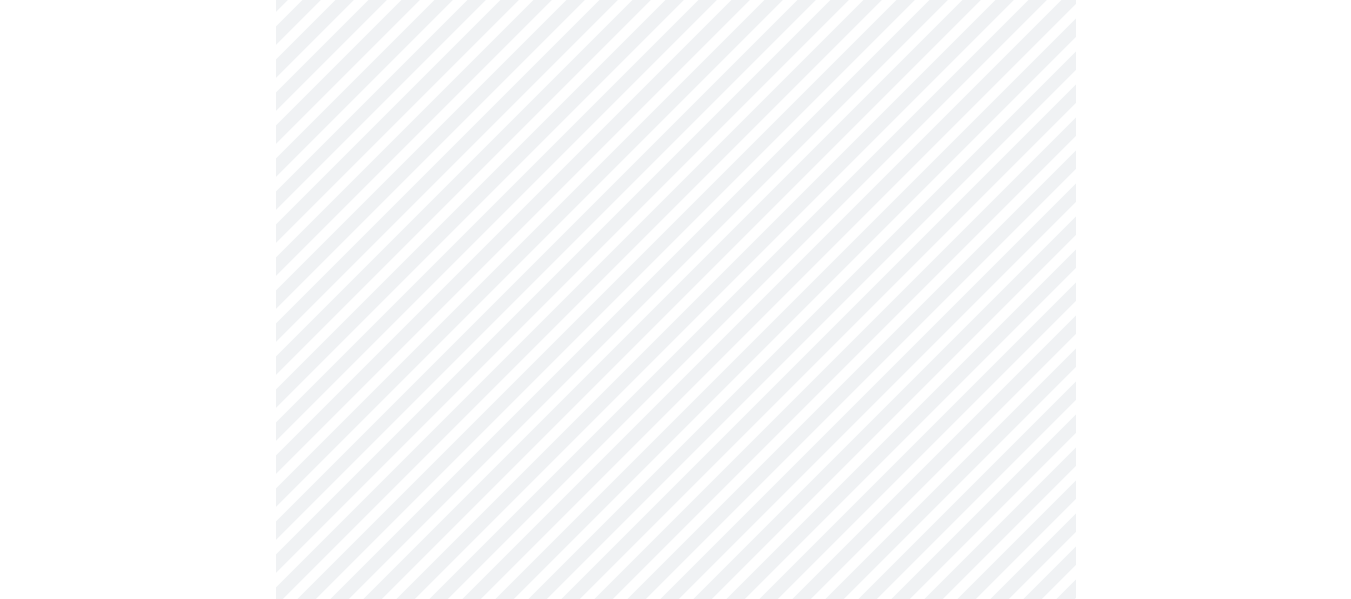 scroll, scrollTop: 1125, scrollLeft: 0, axis: vertical 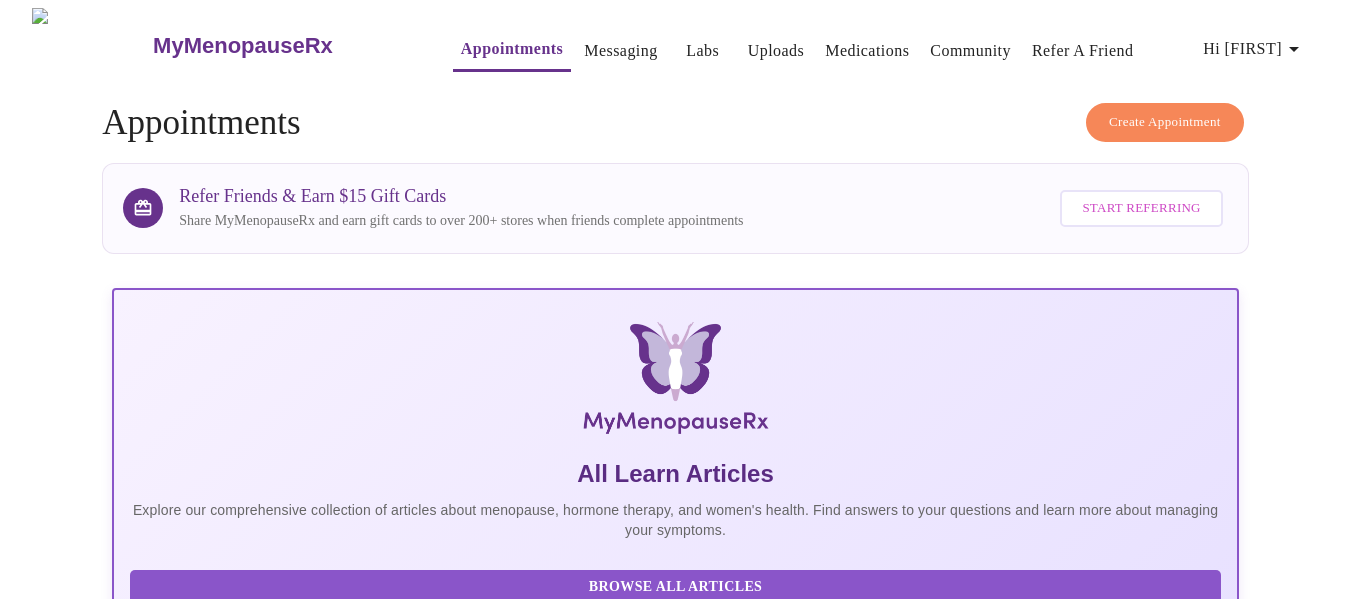 click 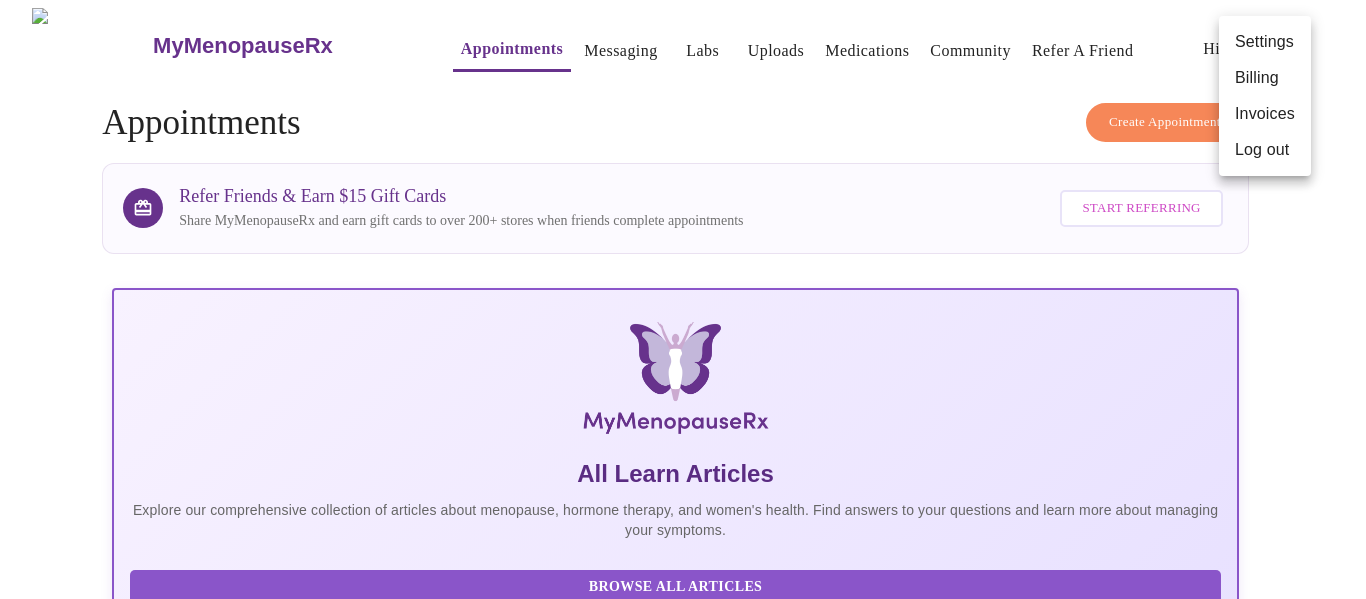 click on "Log out" at bounding box center [1265, 150] 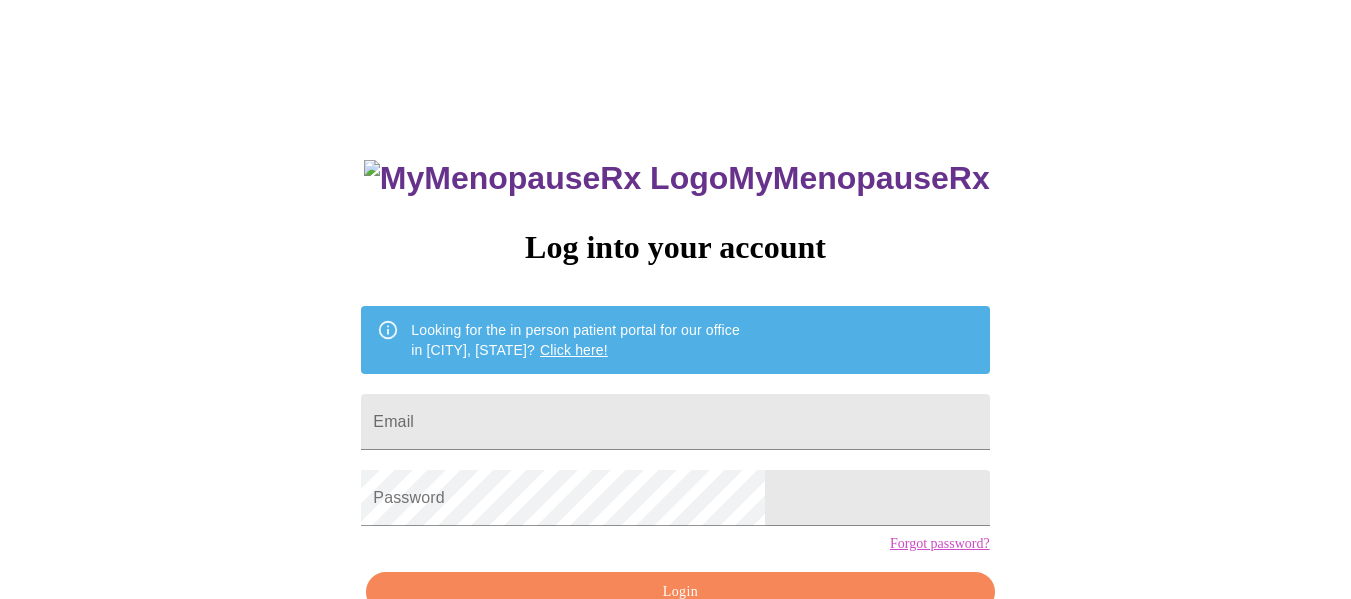 type on "[EMAIL]" 